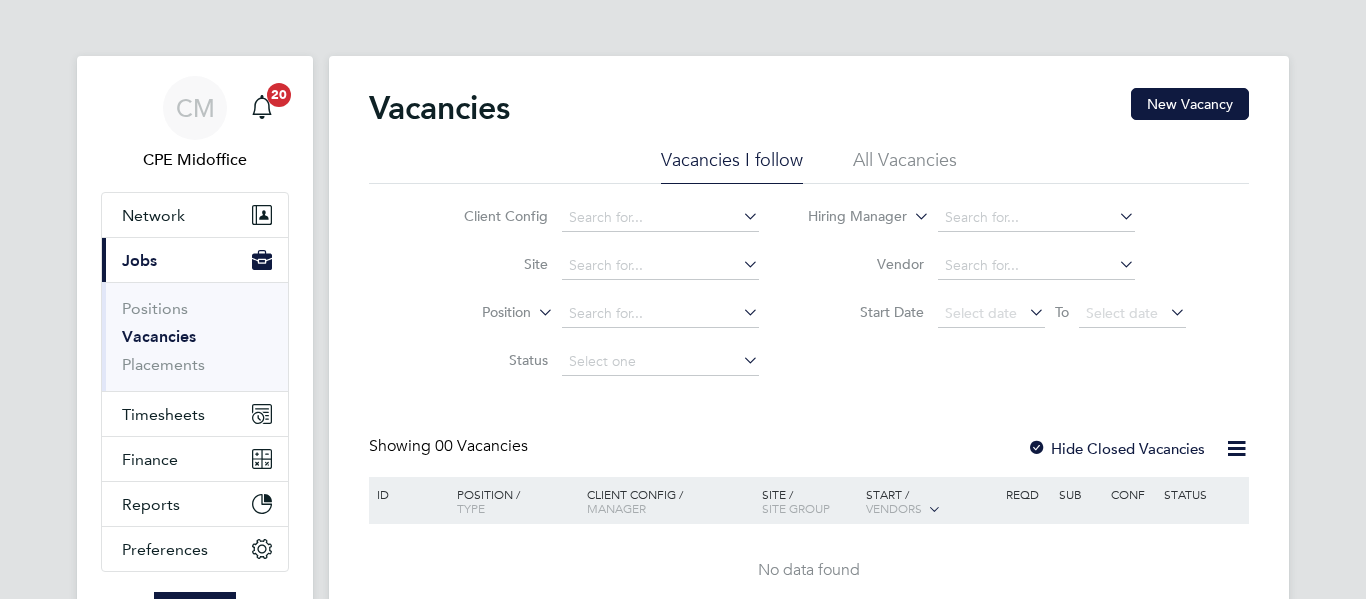 scroll, scrollTop: 0, scrollLeft: 0, axis: both 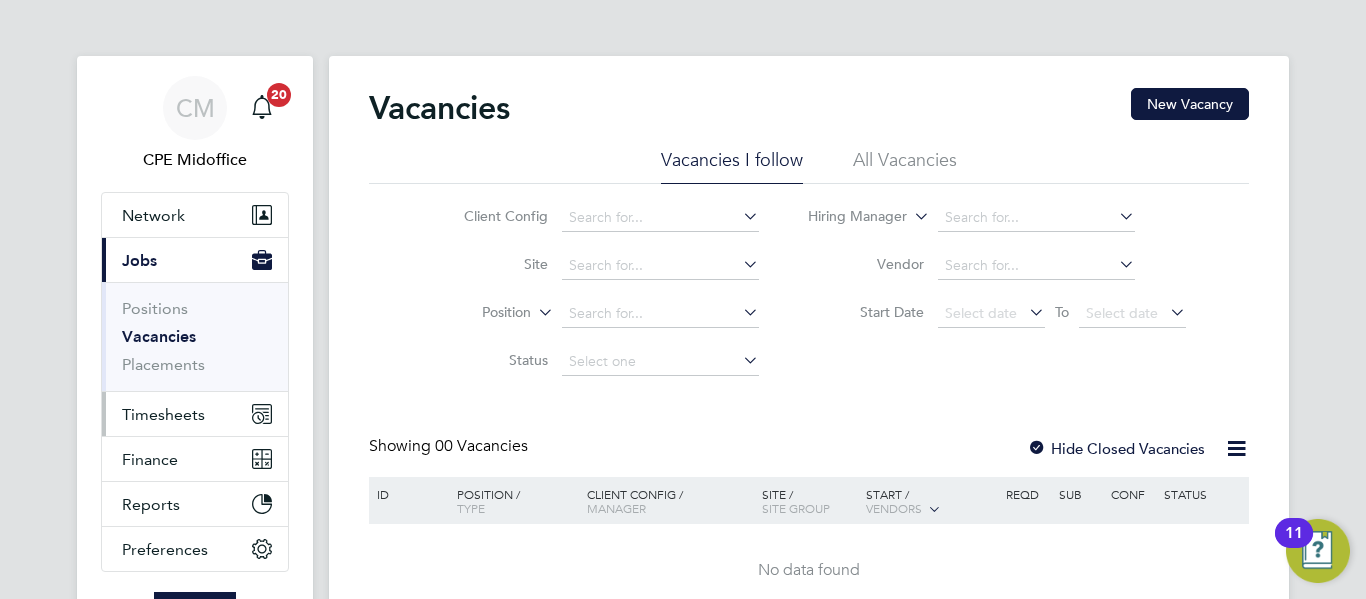 click on "Timesheets" at bounding box center [163, 414] 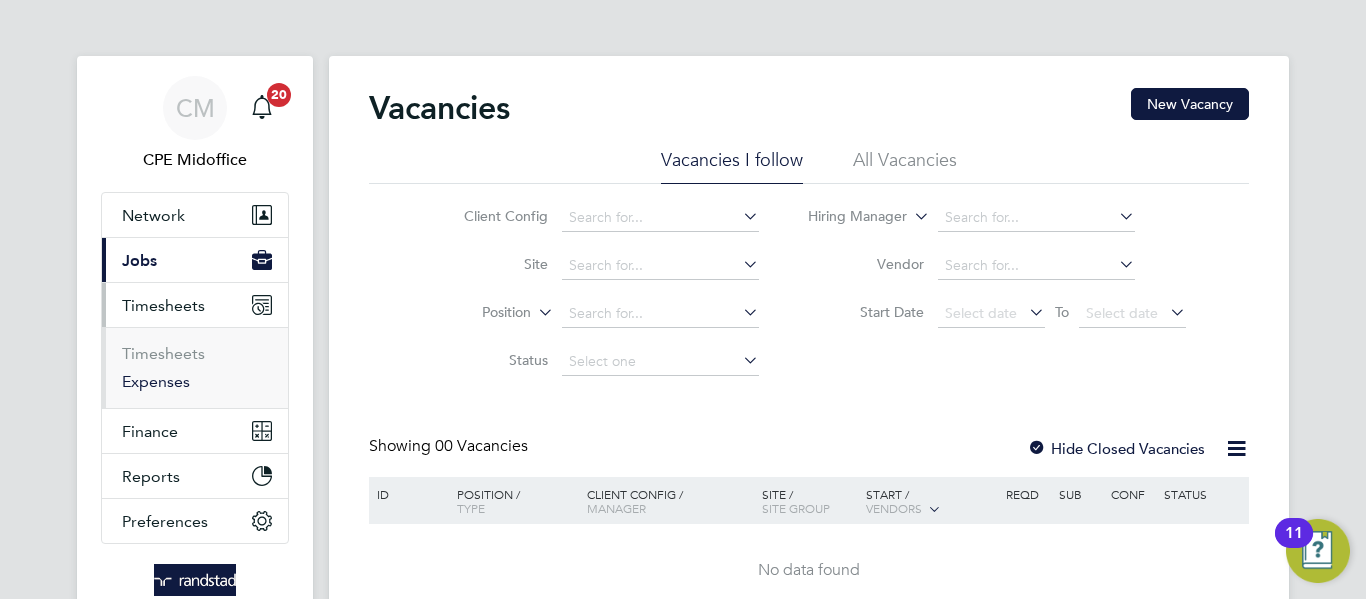 click on "Expenses" at bounding box center (156, 381) 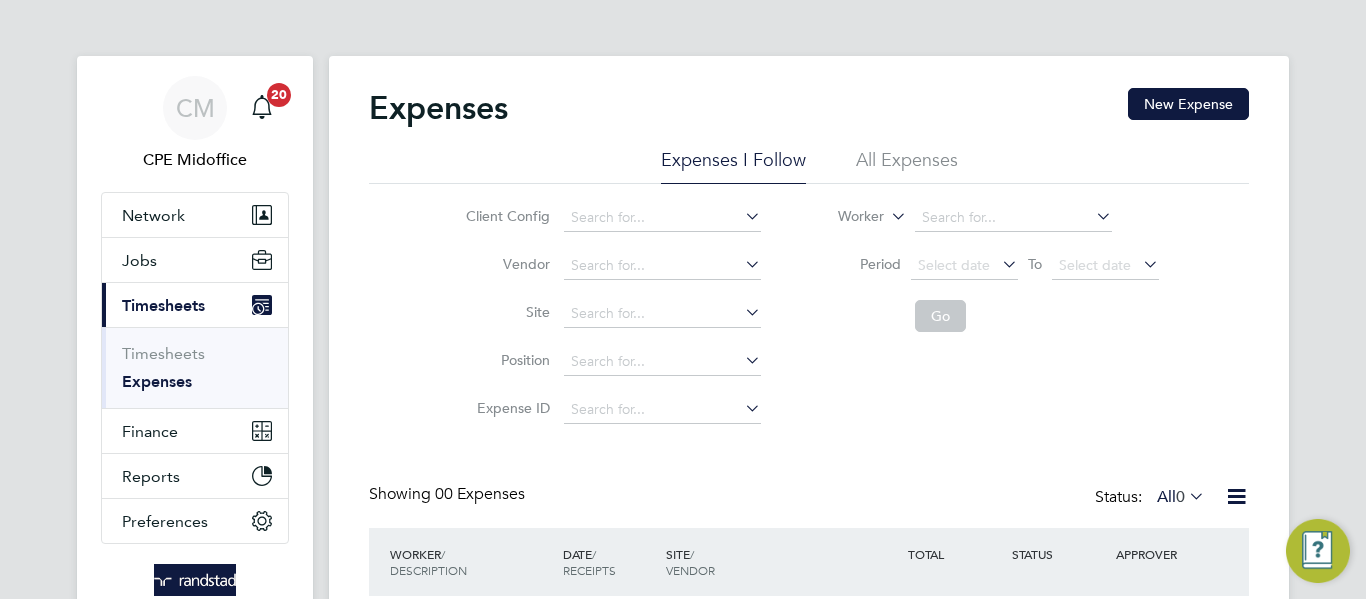 click on "All Expenses" 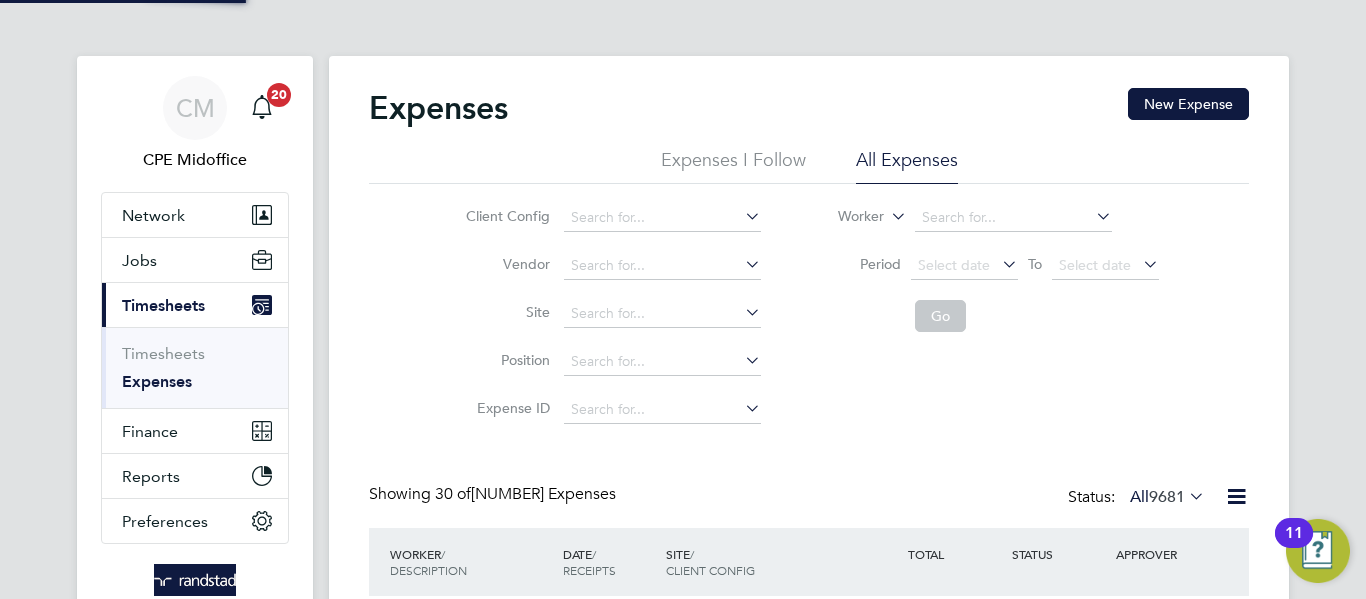scroll, scrollTop: 10, scrollLeft: 10, axis: both 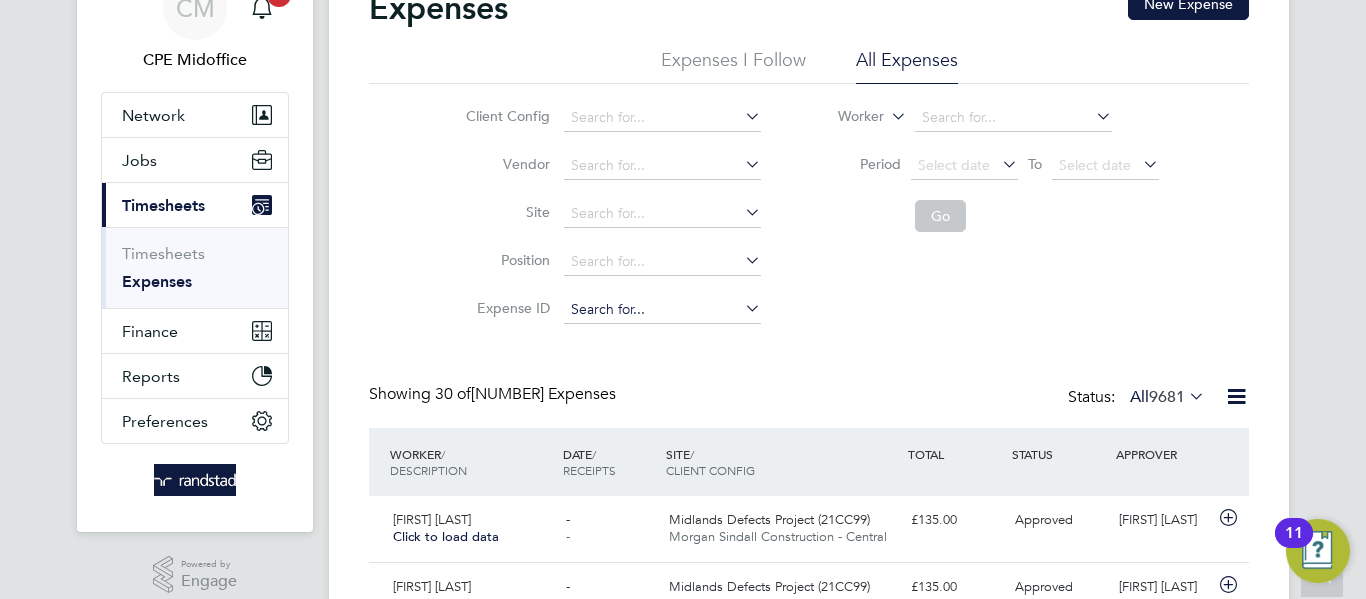 click 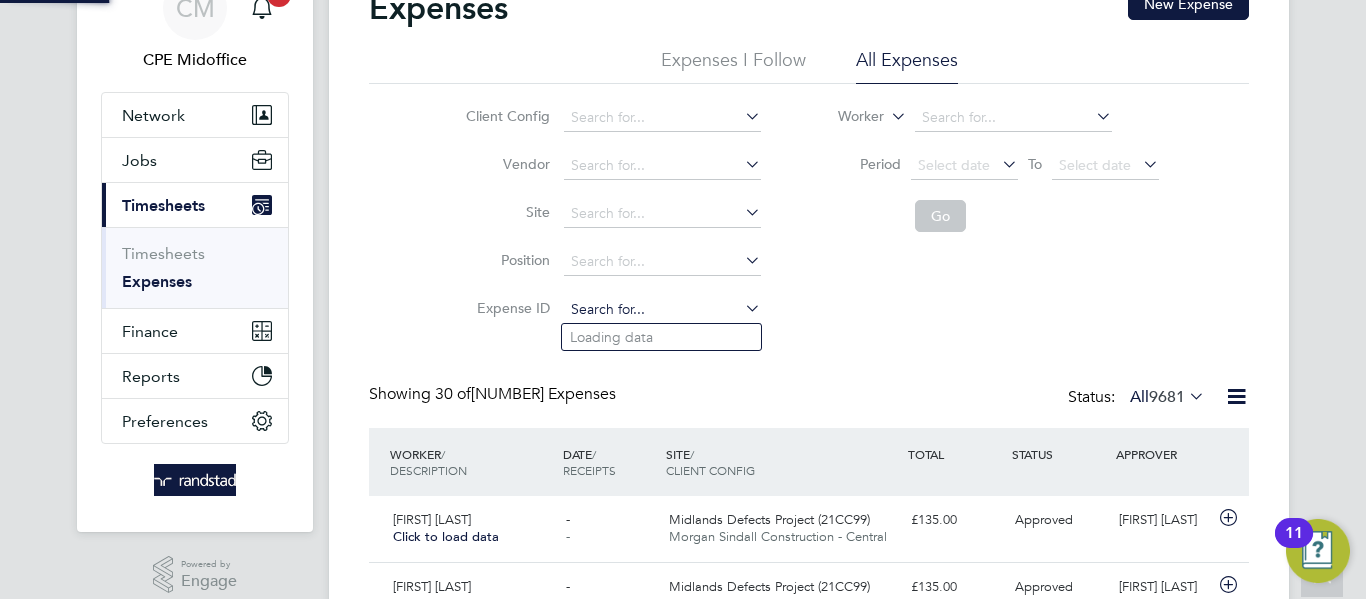 paste on "[NUMBER]" 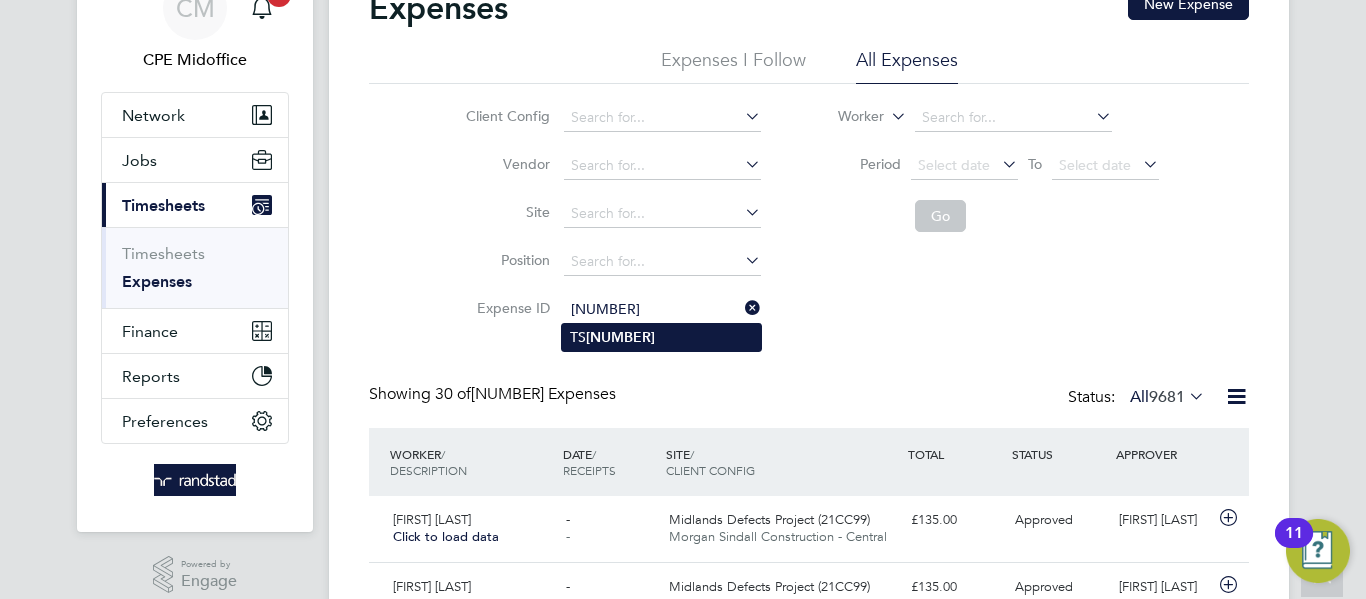 click on "[NUMBER]" 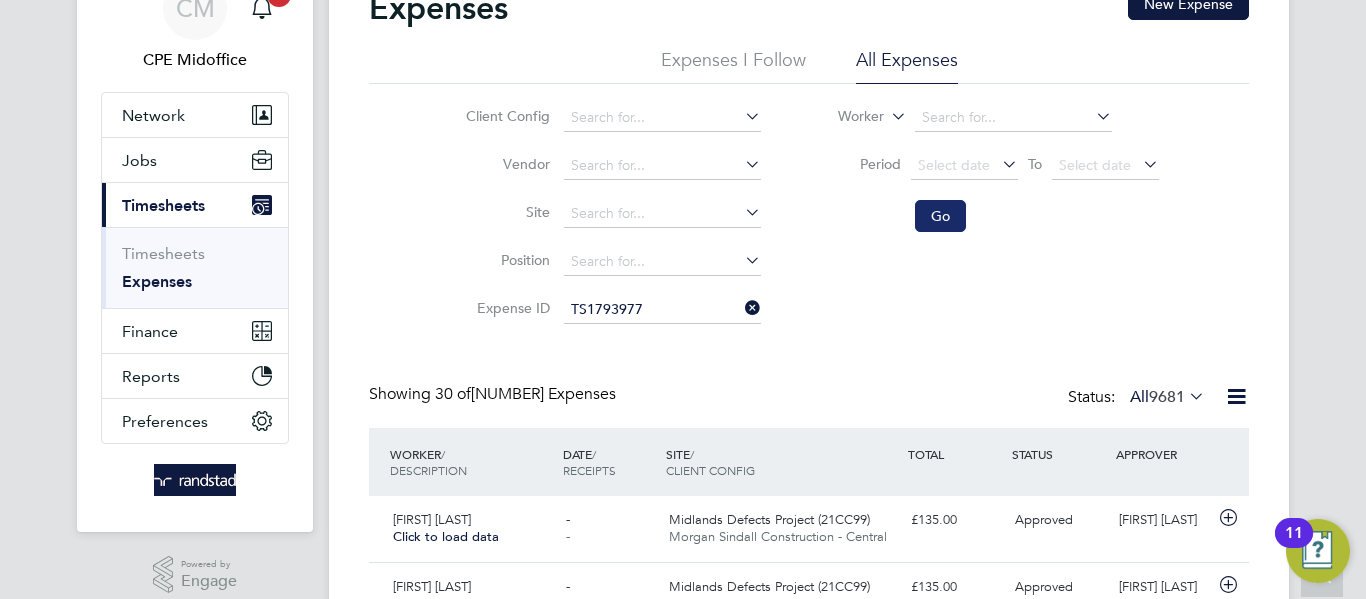 click on "Go" 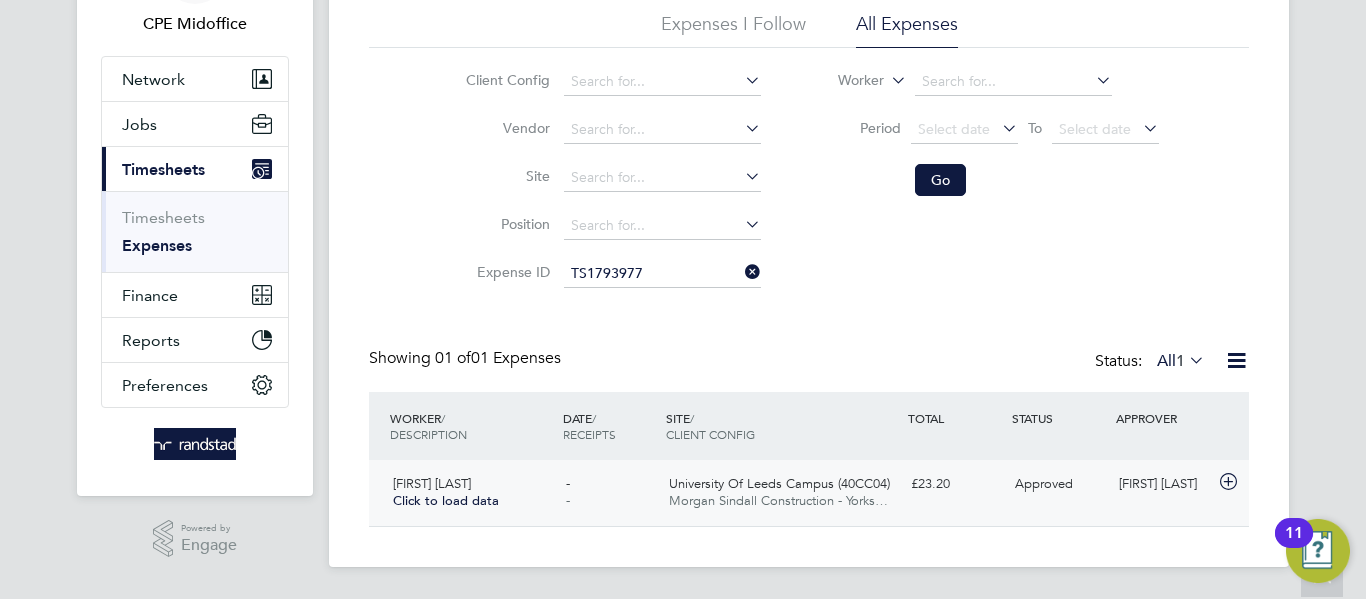 click on "University Of Leeds Campus (40CC04)" 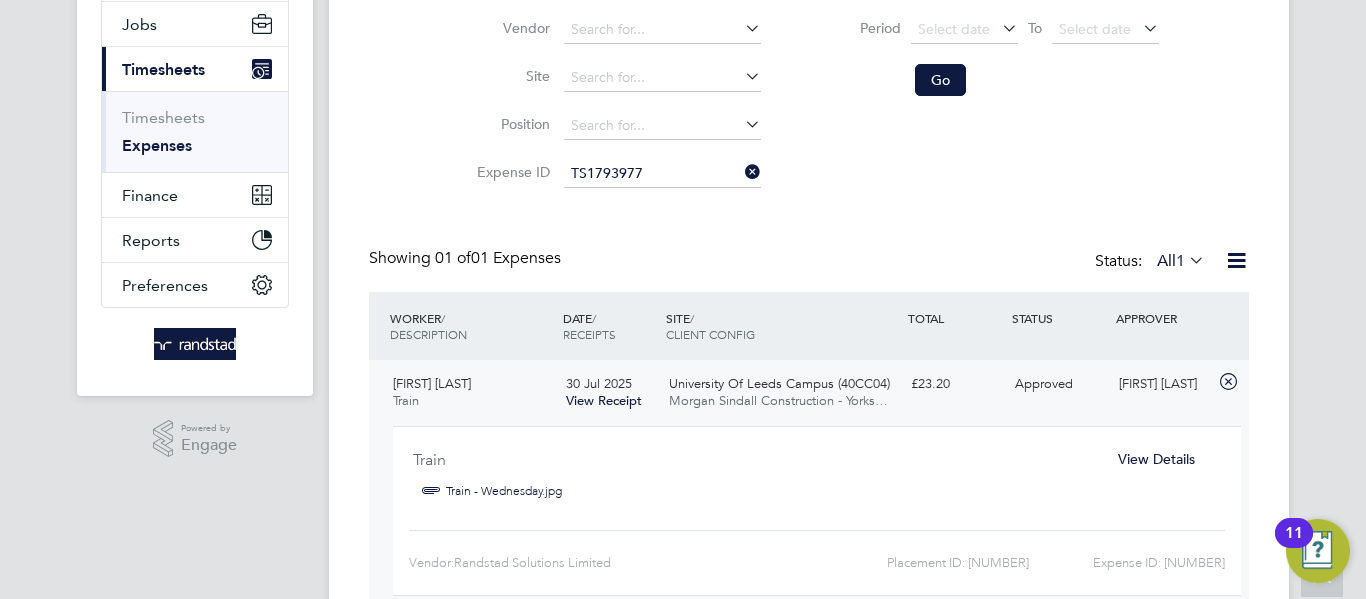 click on "View Details" 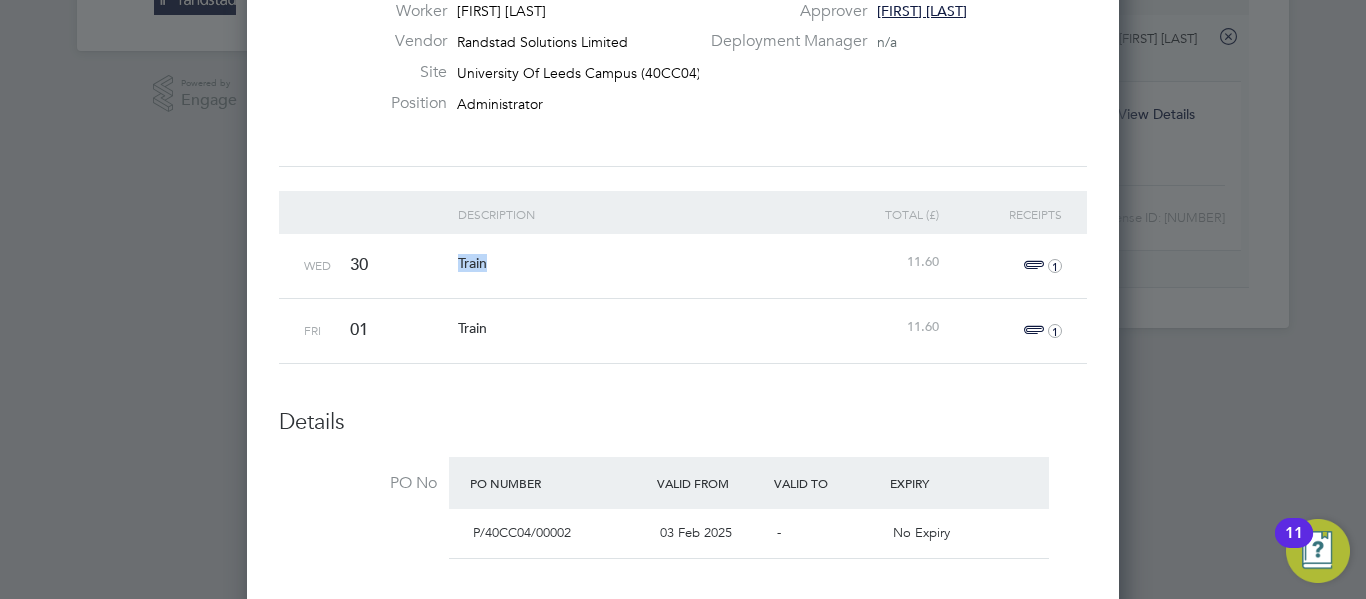 drag, startPoint x: 450, startPoint y: 263, endPoint x: 525, endPoint y: 263, distance: 75 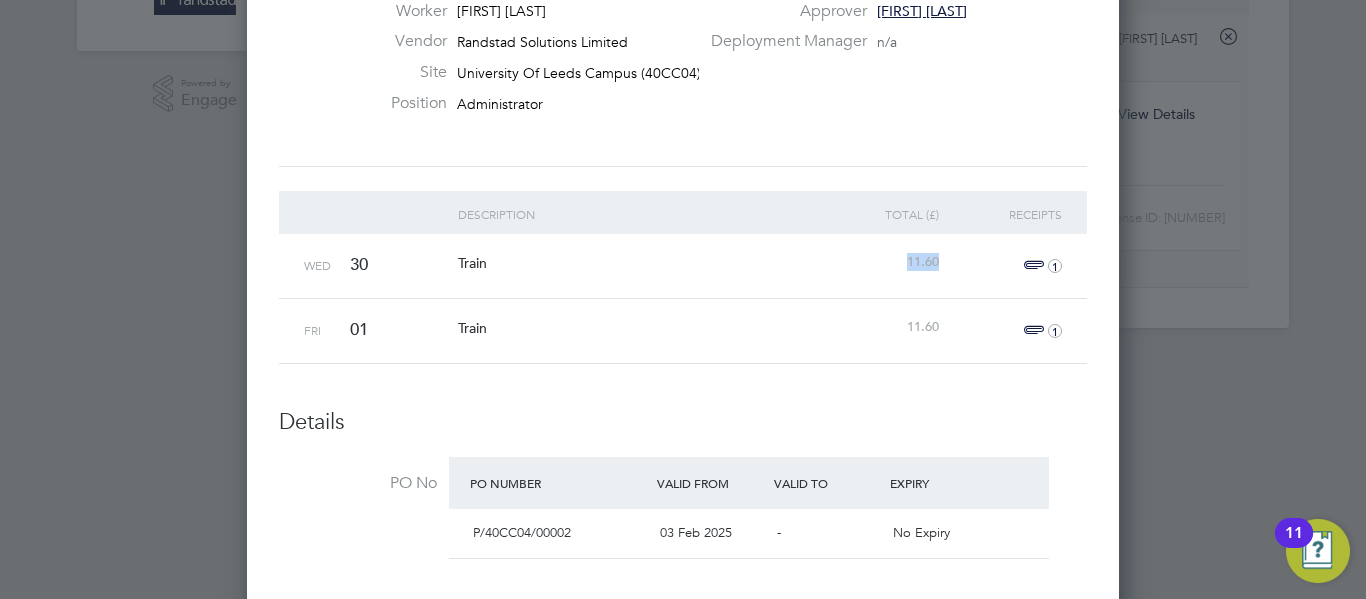 drag, startPoint x: 903, startPoint y: 268, endPoint x: 941, endPoint y: 264, distance: 38.209946 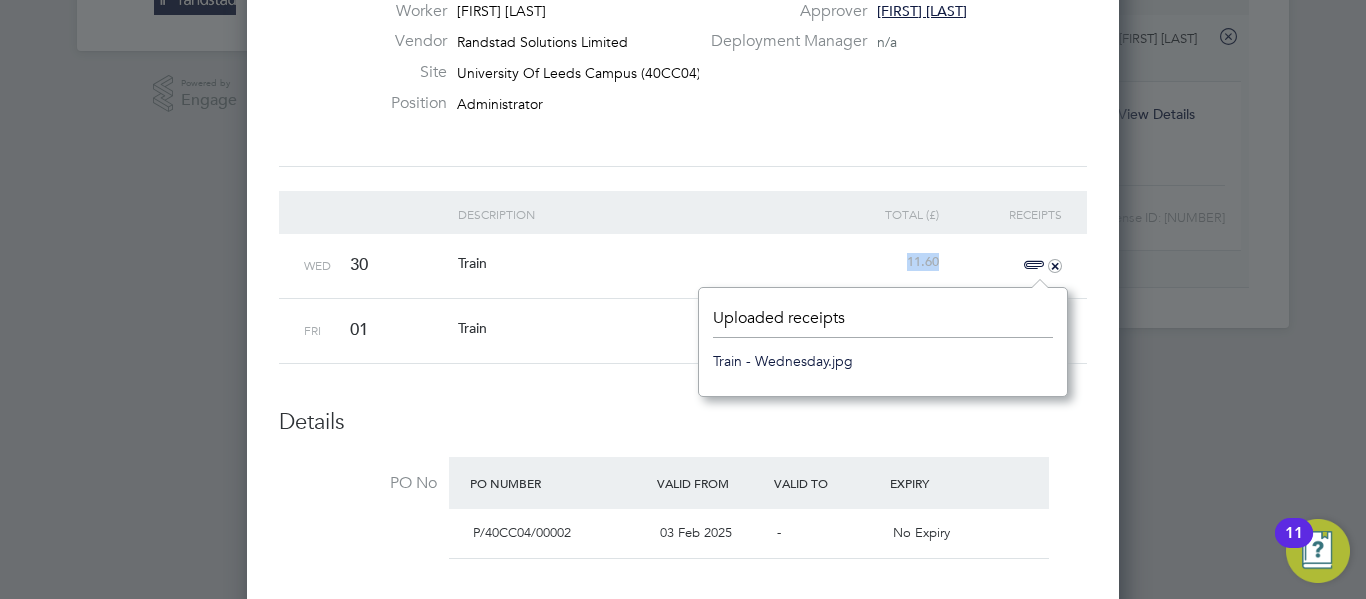 click on "Train - Wednesday.jpg" 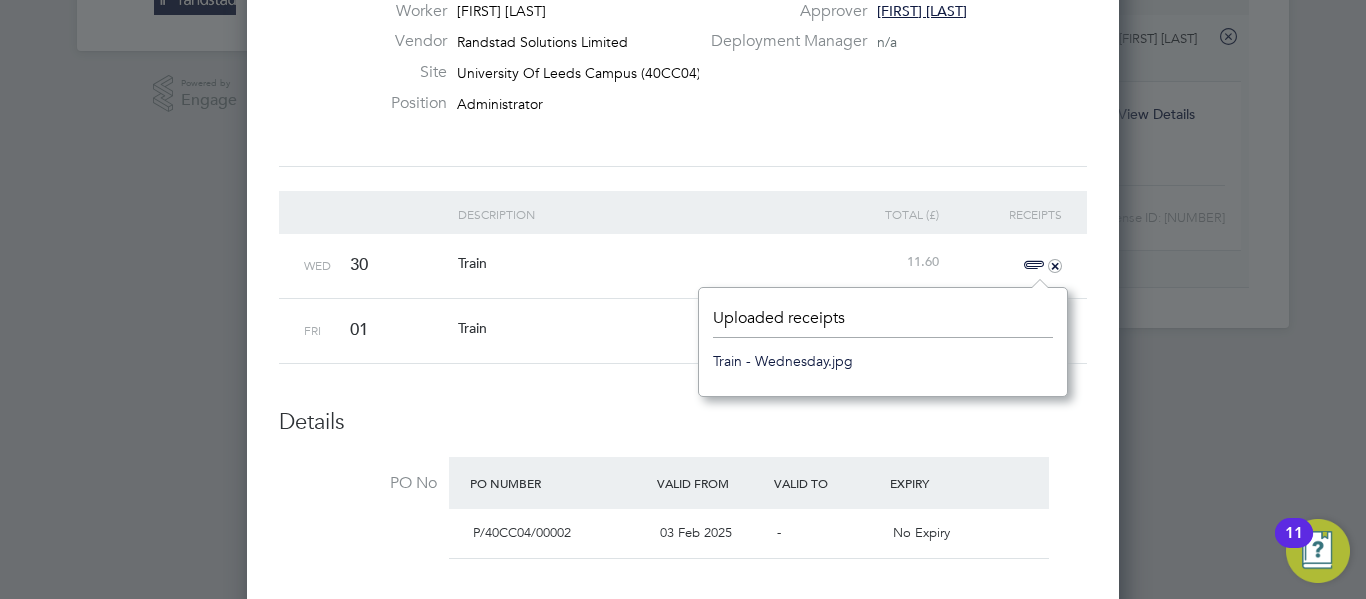 click on "Description Total (£) Receipts Wed 30 Train  11.60     + Fri 01 Train  11.60   1" at bounding box center [683, 299] 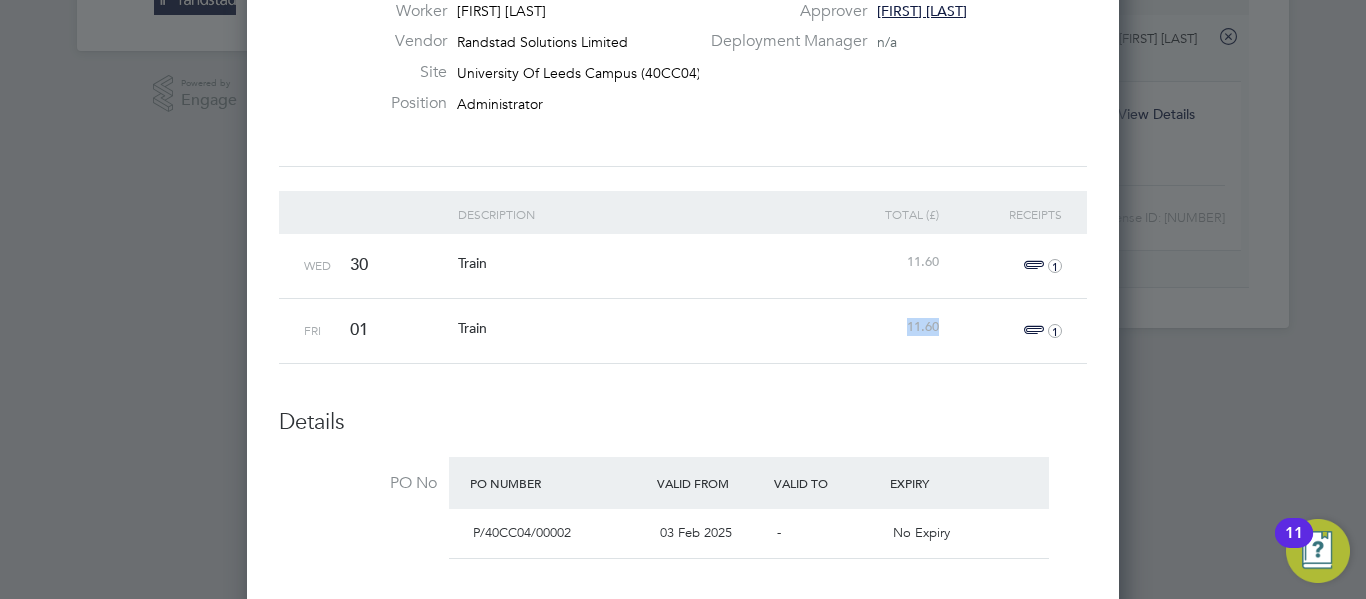 drag, startPoint x: 893, startPoint y: 334, endPoint x: 948, endPoint y: 332, distance: 55.03635 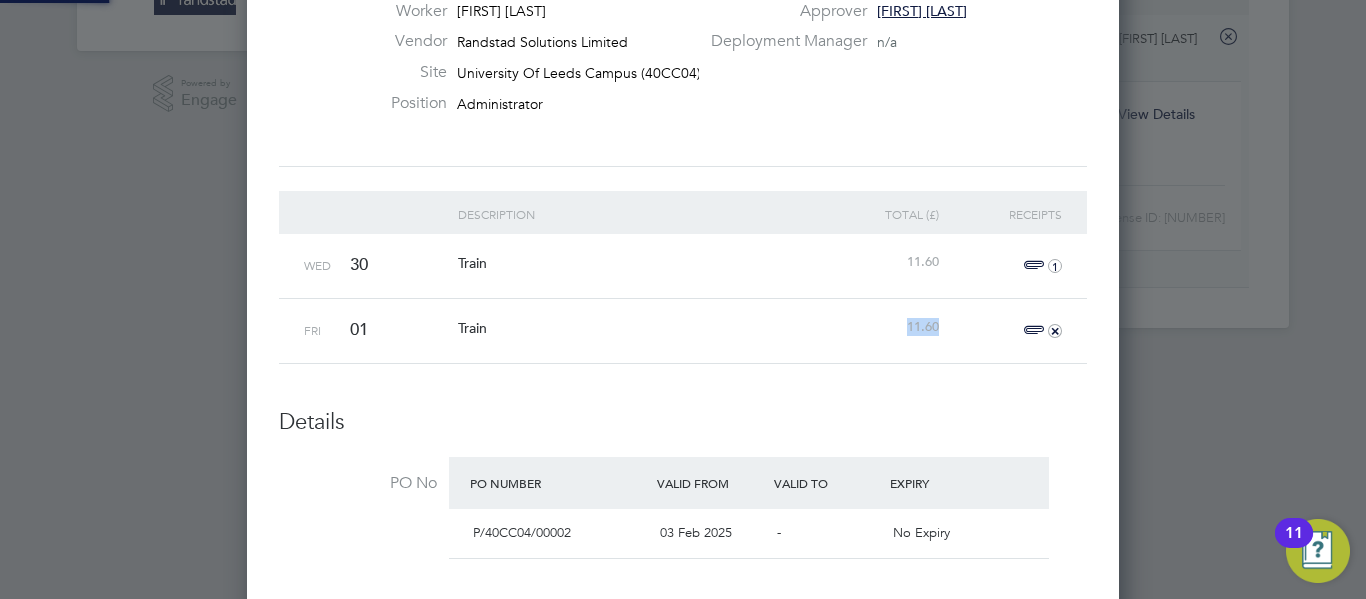 scroll, scrollTop: 10, scrollLeft: 10, axis: both 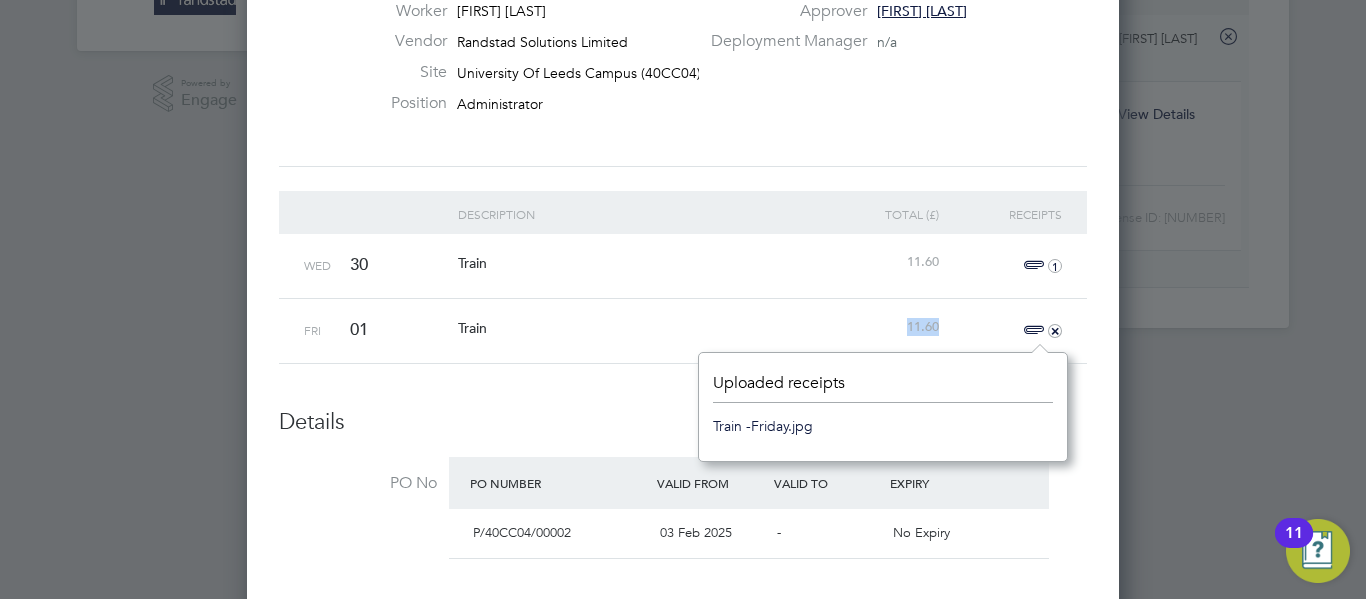 click on "Train -Friday.jpg" 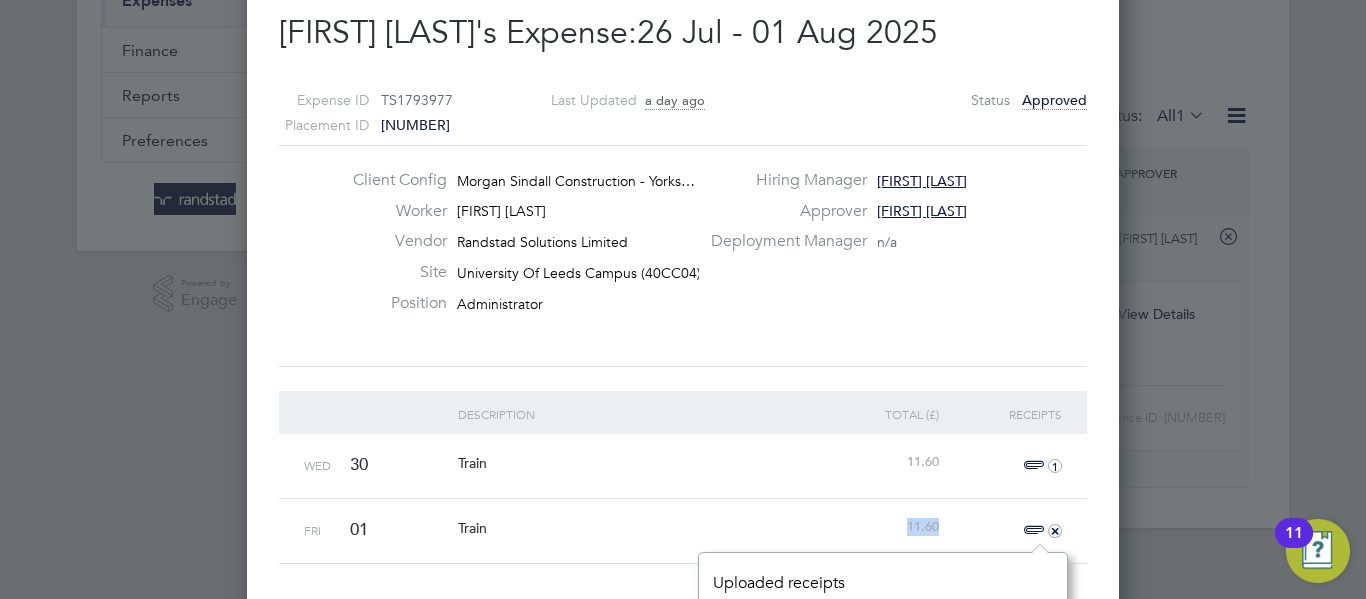 scroll, scrollTop: 481, scrollLeft: 0, axis: vertical 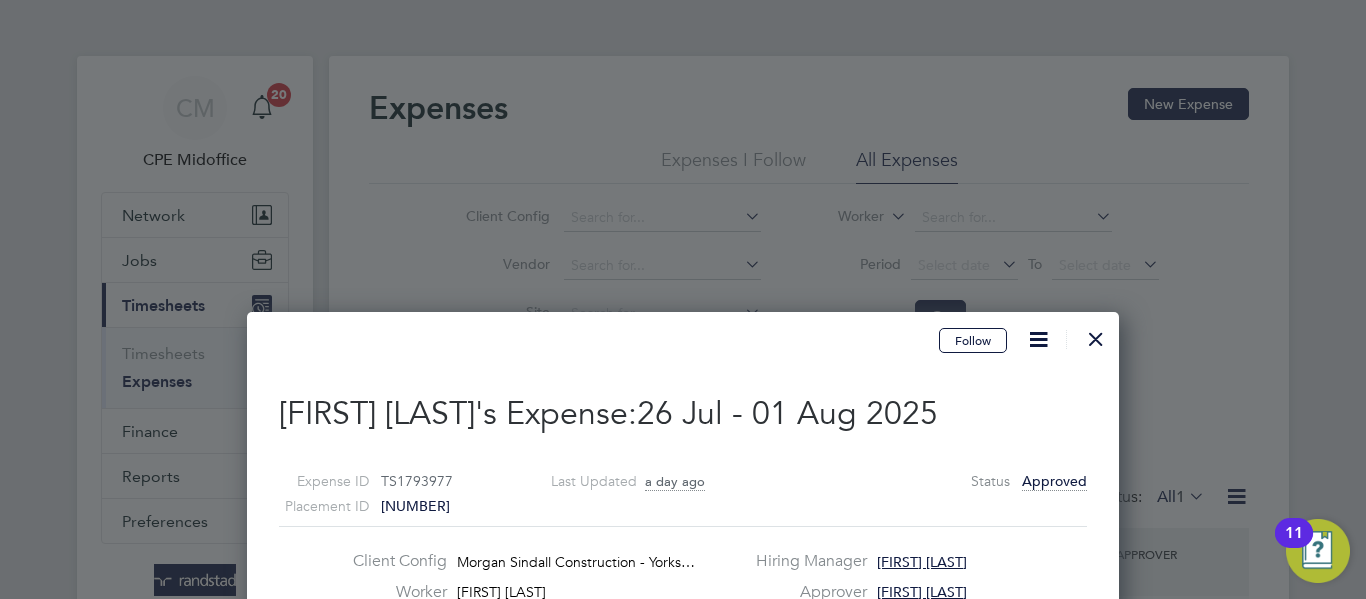 click at bounding box center (1096, 334) 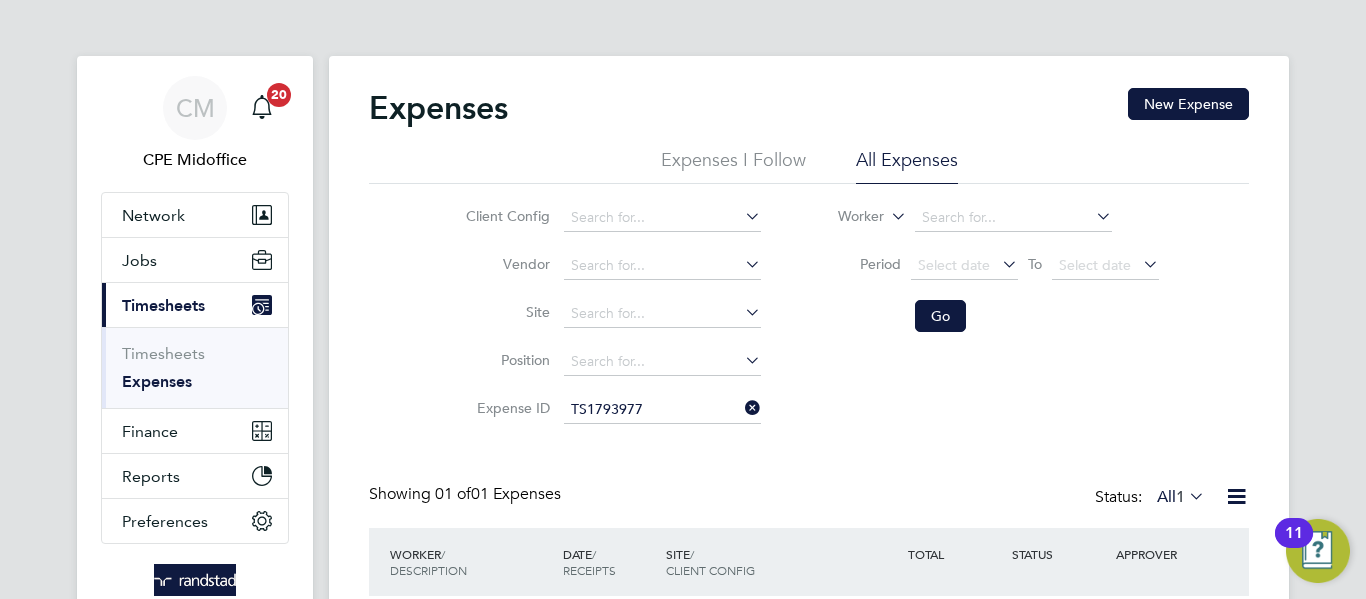 scroll, scrollTop: 120, scrollLeft: 0, axis: vertical 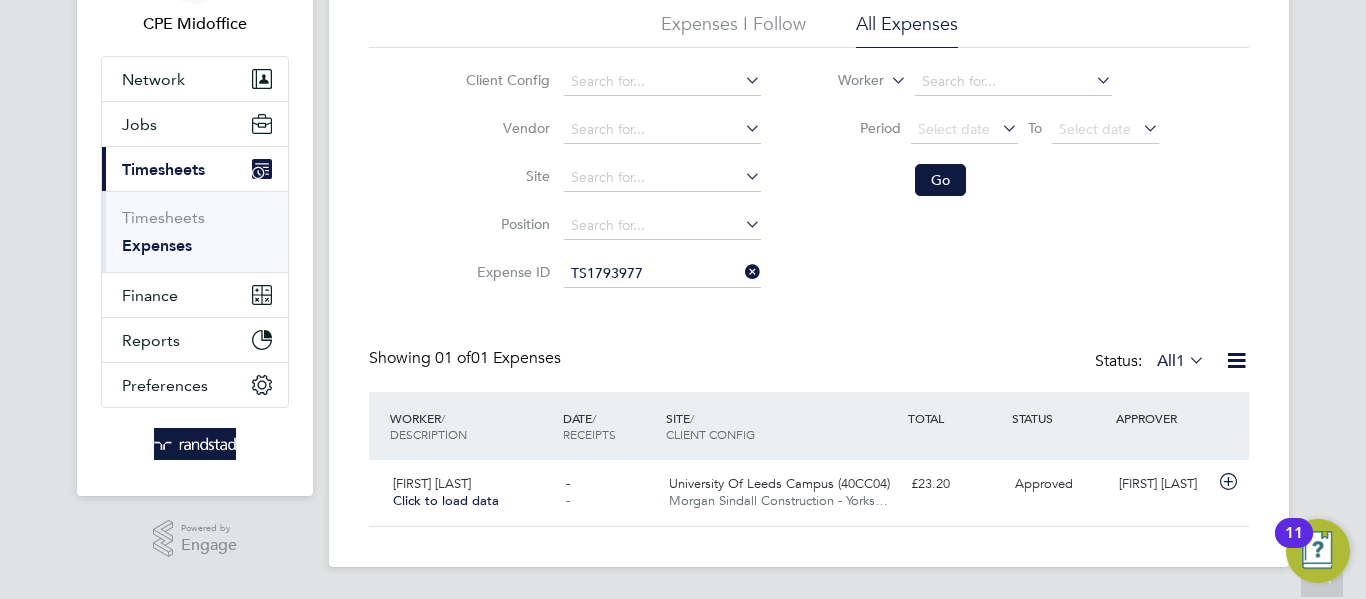 click 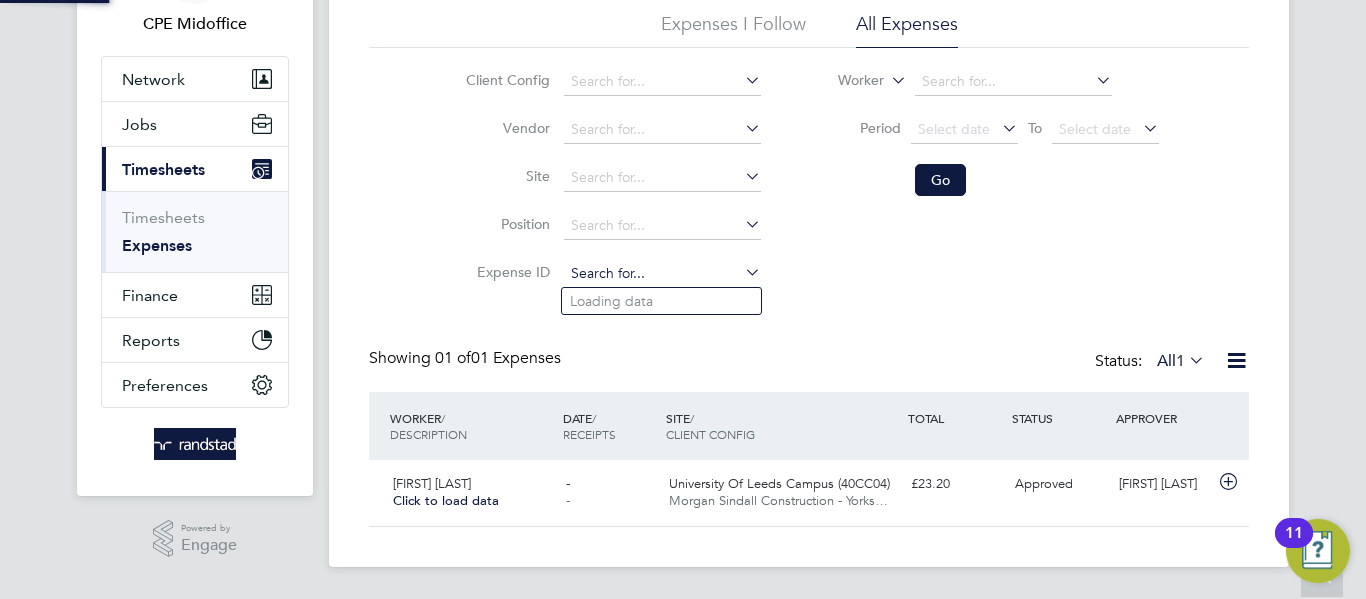 click 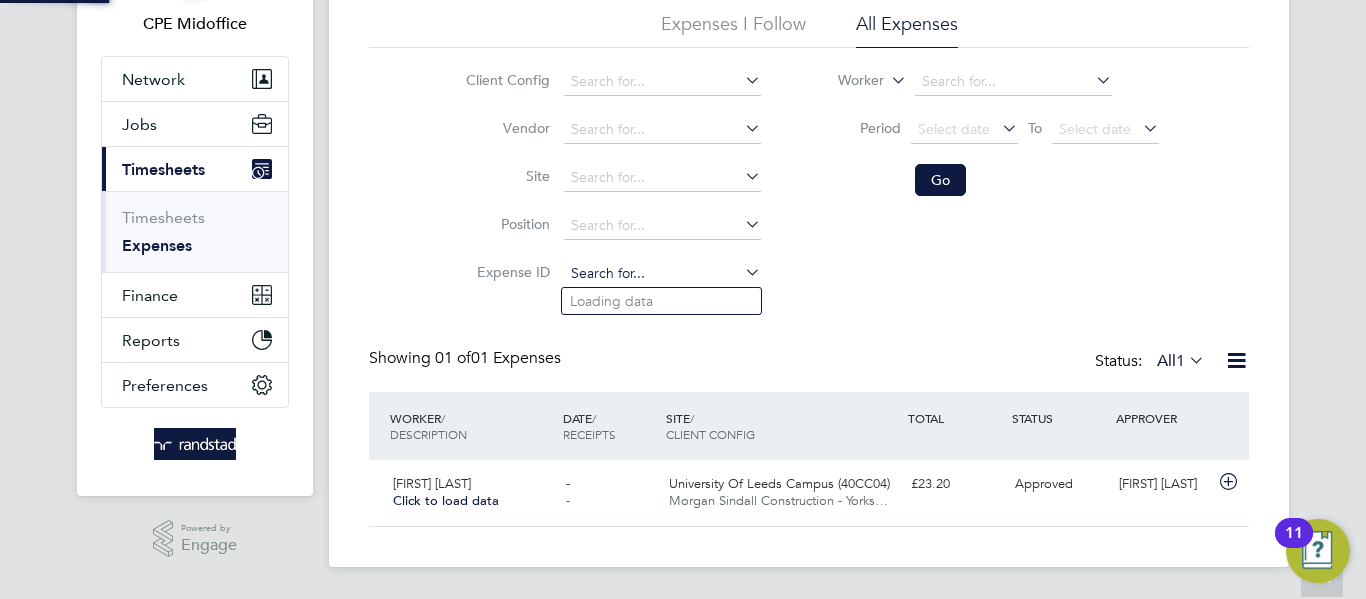 paste on "[NUMBER]" 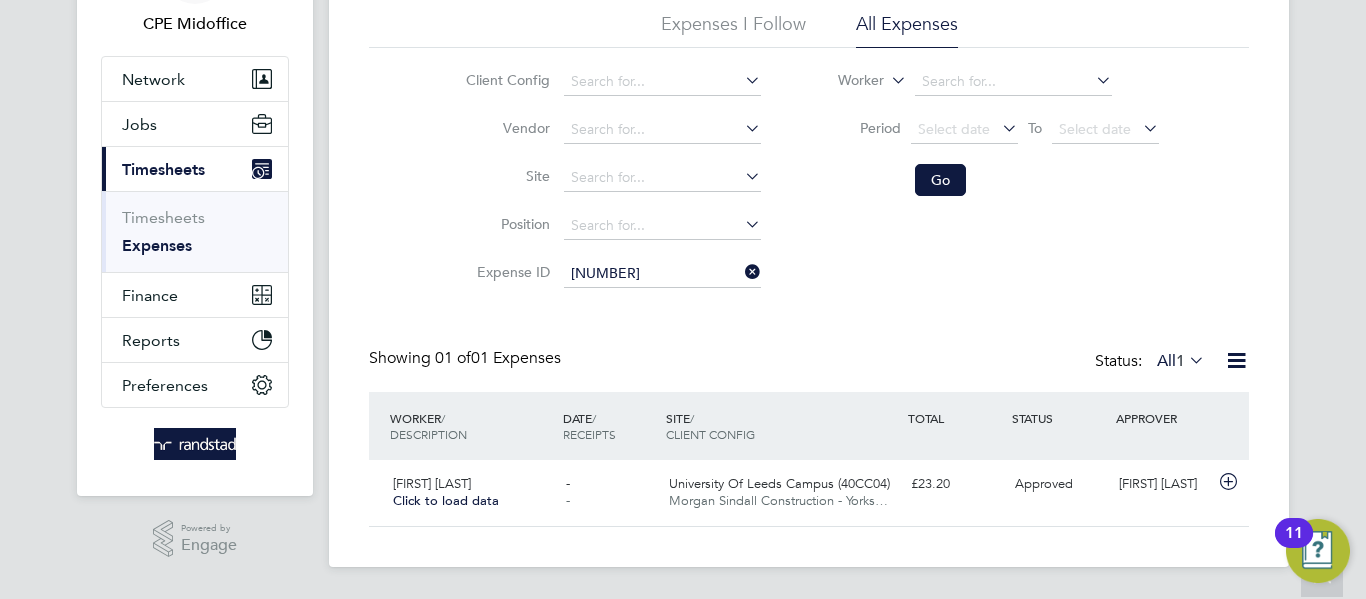 click on "TS 1794587" 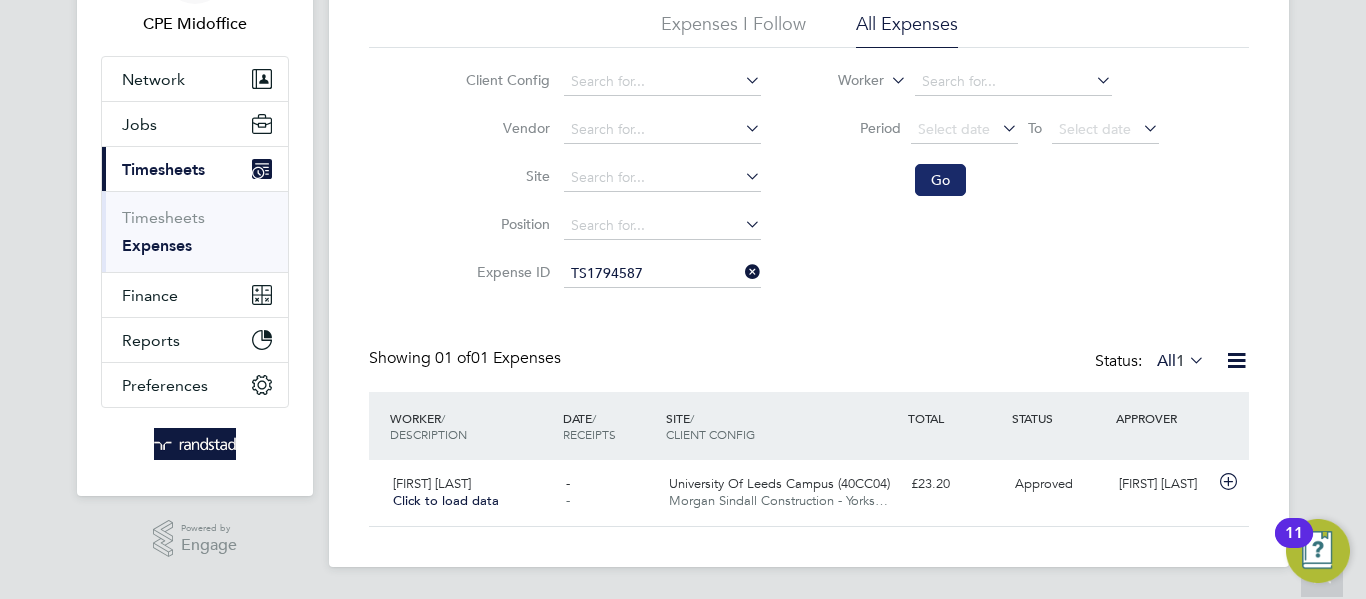 click on "Go" 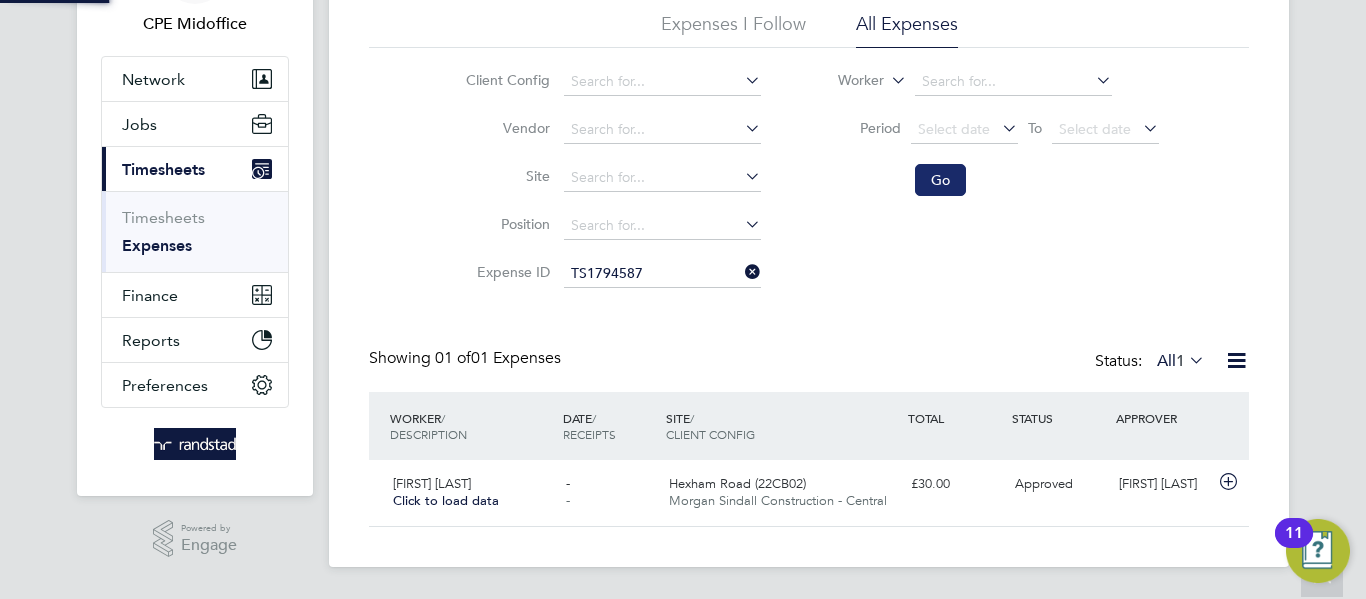 scroll, scrollTop: 10, scrollLeft: 10, axis: both 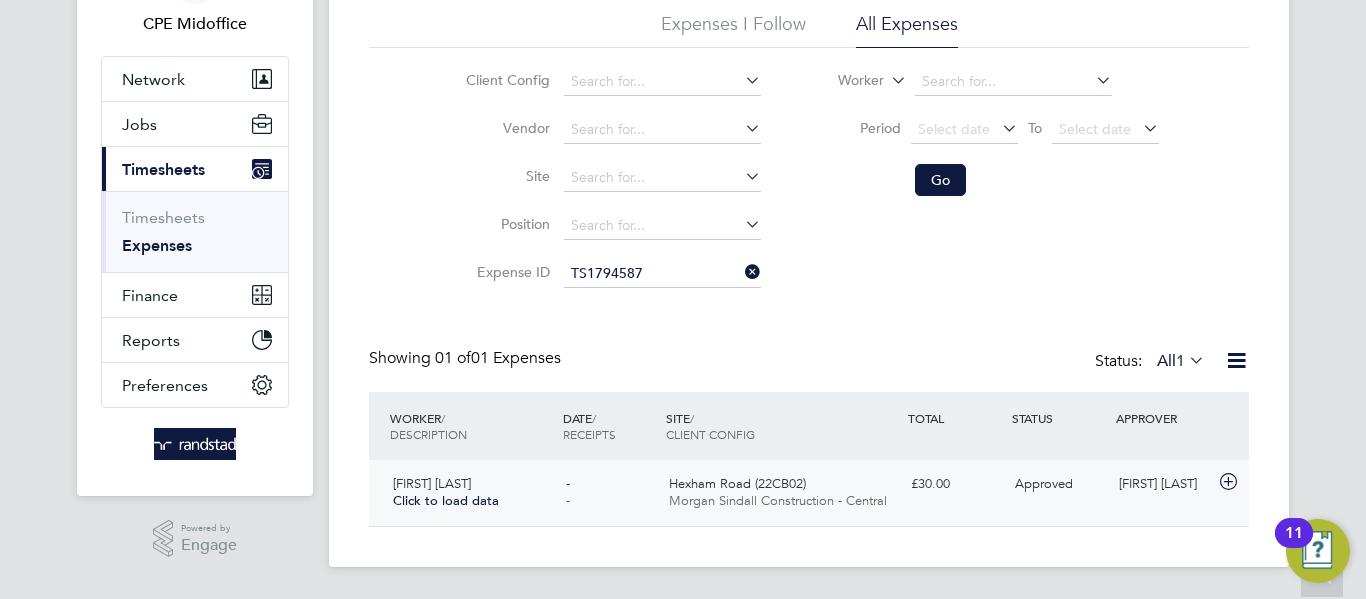 click on "Hexham Road (22CB02)" 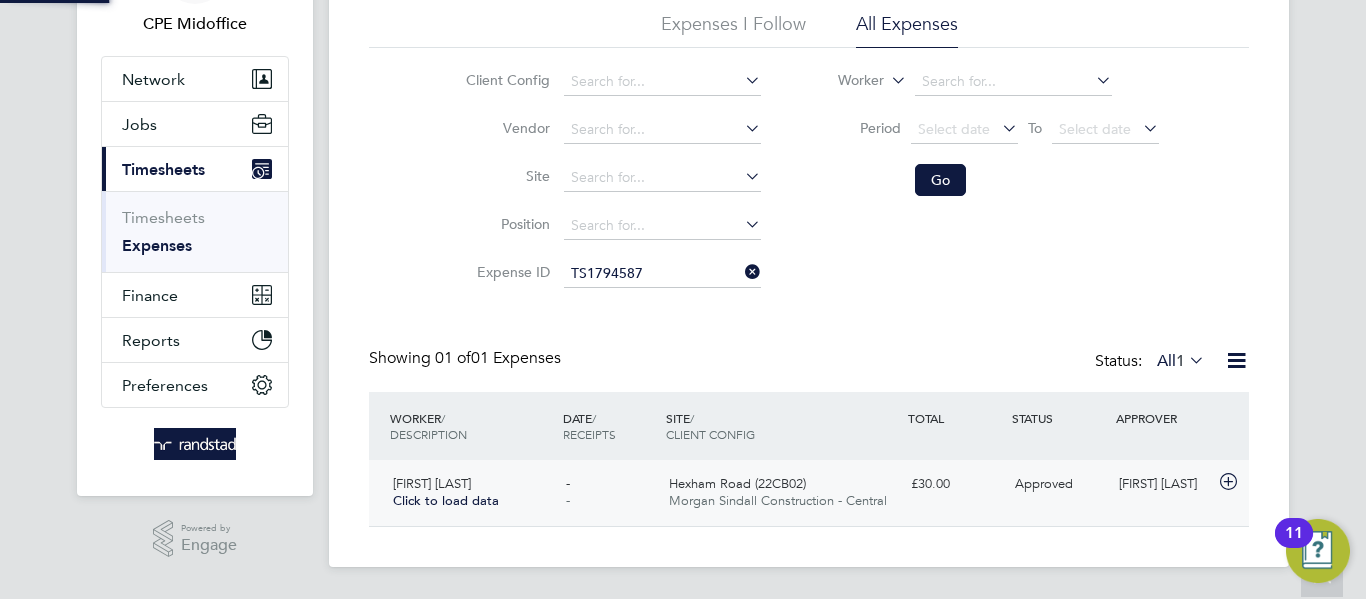 scroll, scrollTop: 10, scrollLeft: 10, axis: both 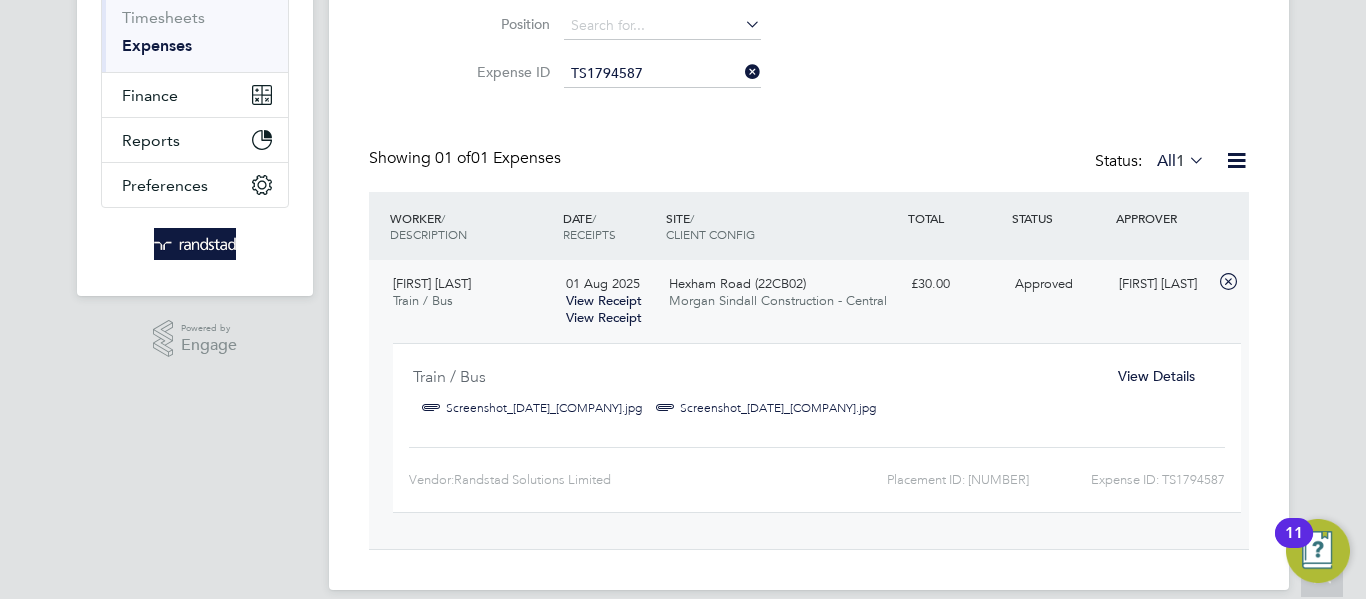 click on "View Details" 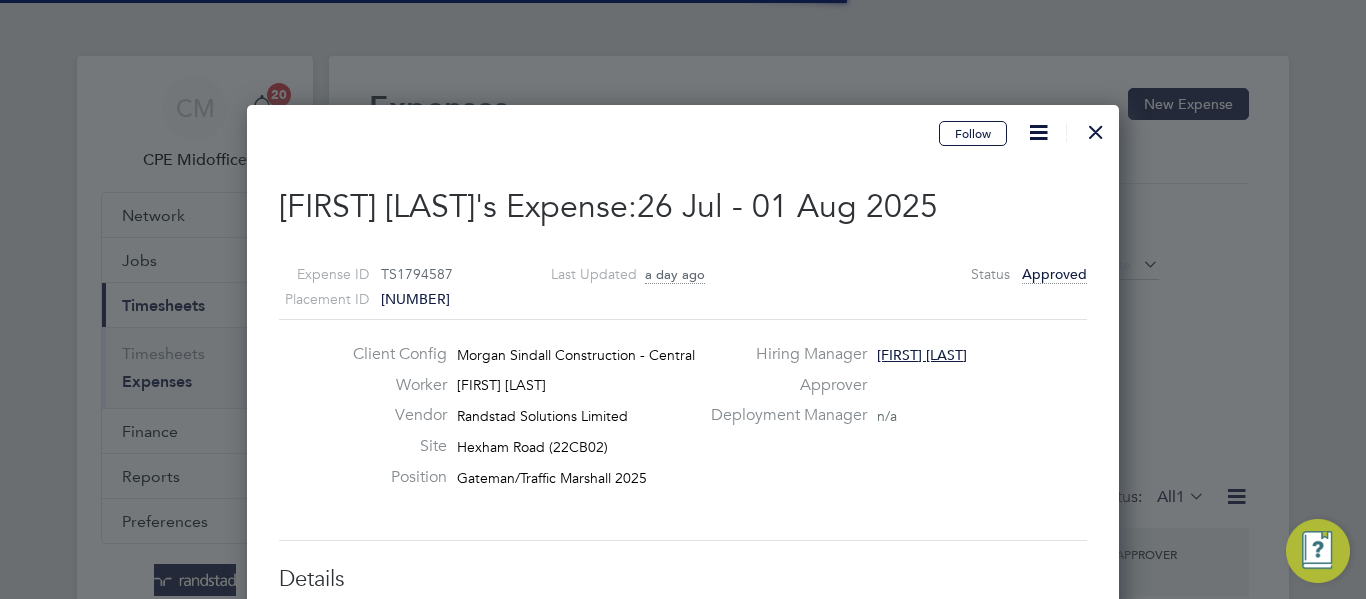 scroll, scrollTop: 132, scrollLeft: 0, axis: vertical 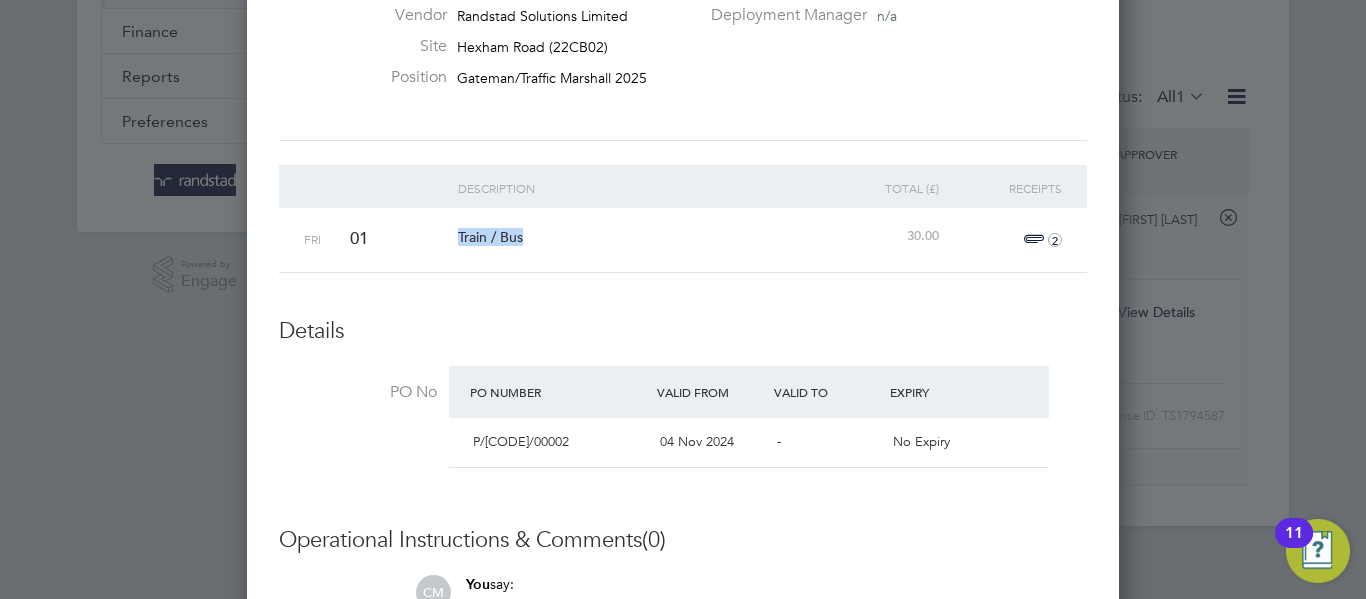 drag, startPoint x: 448, startPoint y: 237, endPoint x: 545, endPoint y: 224, distance: 97.867256 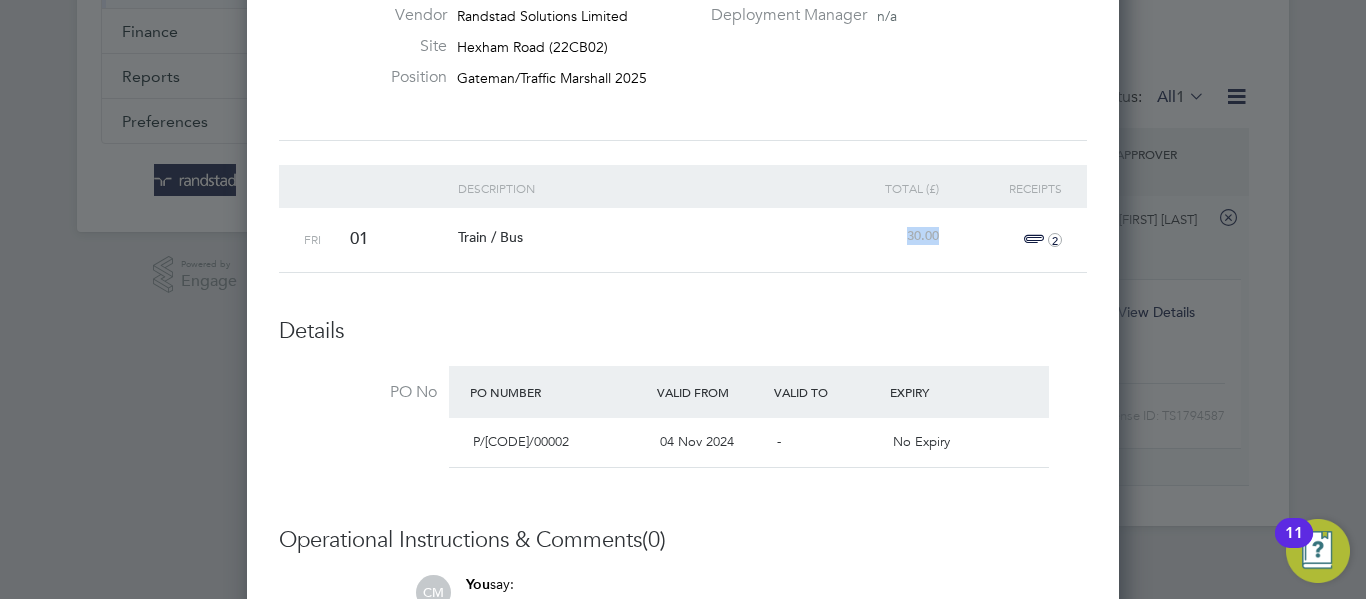 drag, startPoint x: 899, startPoint y: 239, endPoint x: 953, endPoint y: 237, distance: 54.037025 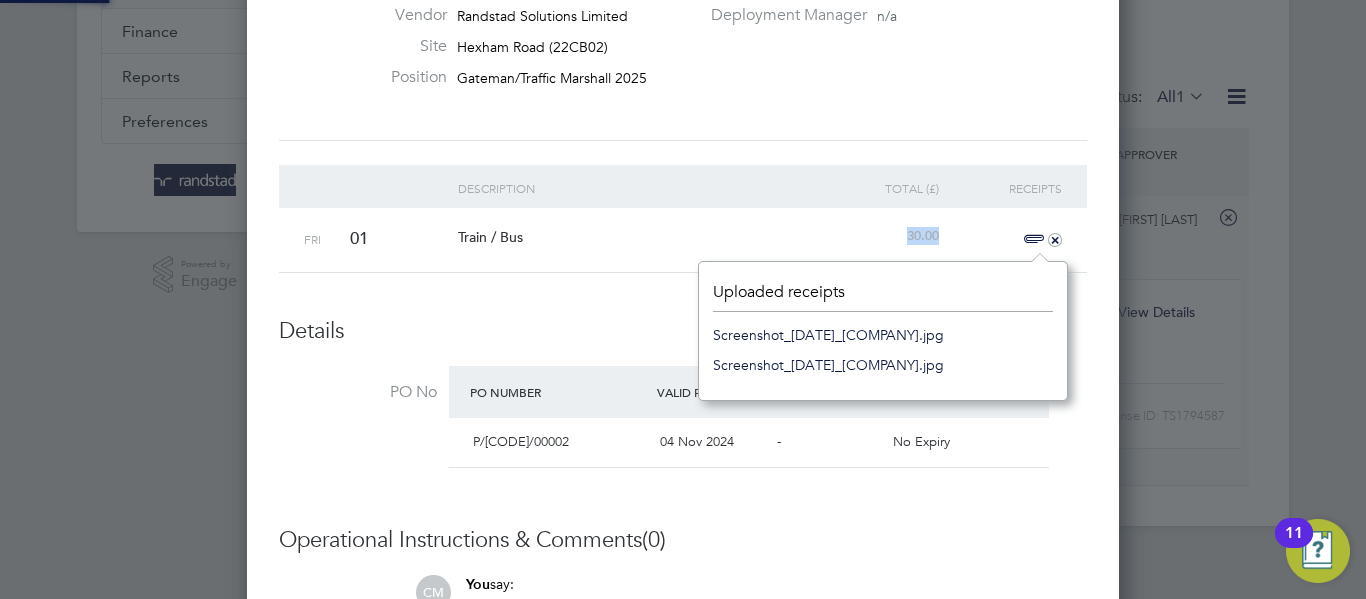 scroll, scrollTop: 12, scrollLeft: 12, axis: both 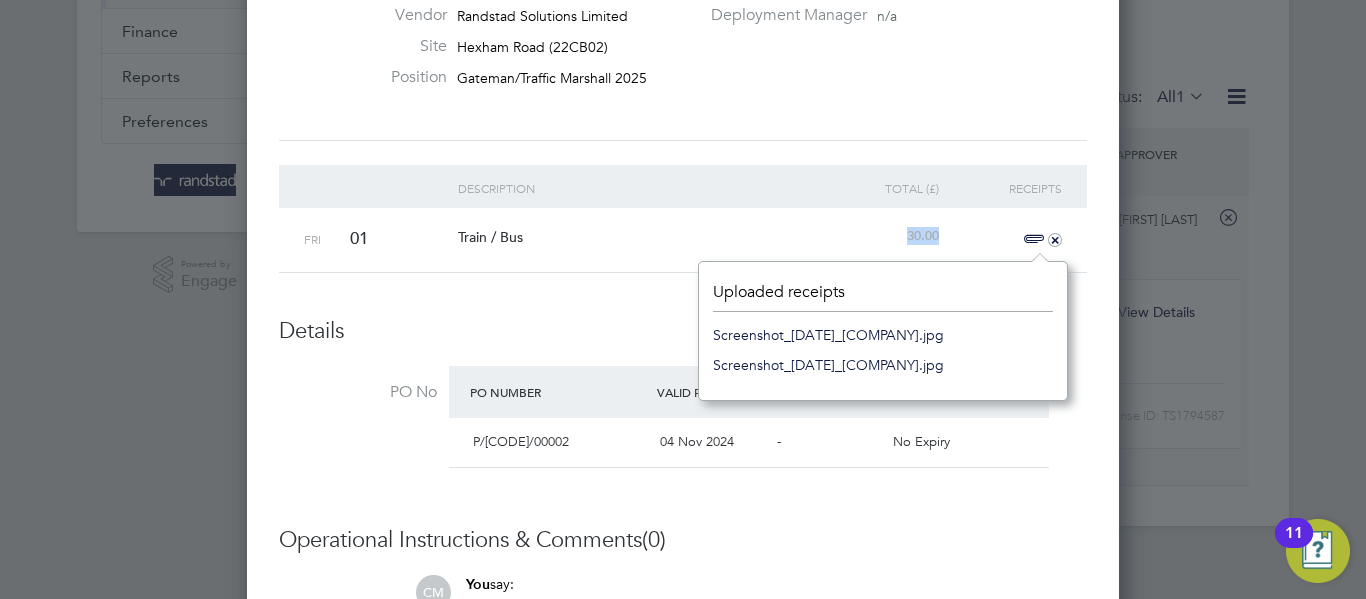click on "Screenshot_[DATE]_[COMPANY].jpg" 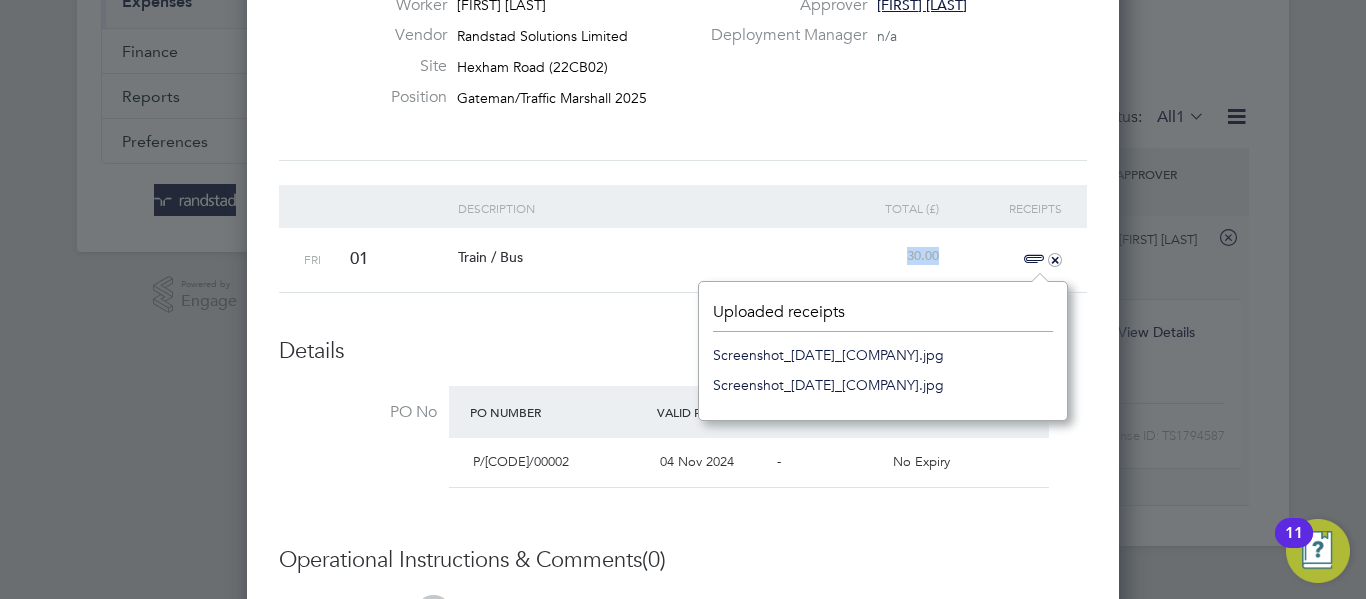 scroll, scrollTop: 0, scrollLeft: 0, axis: both 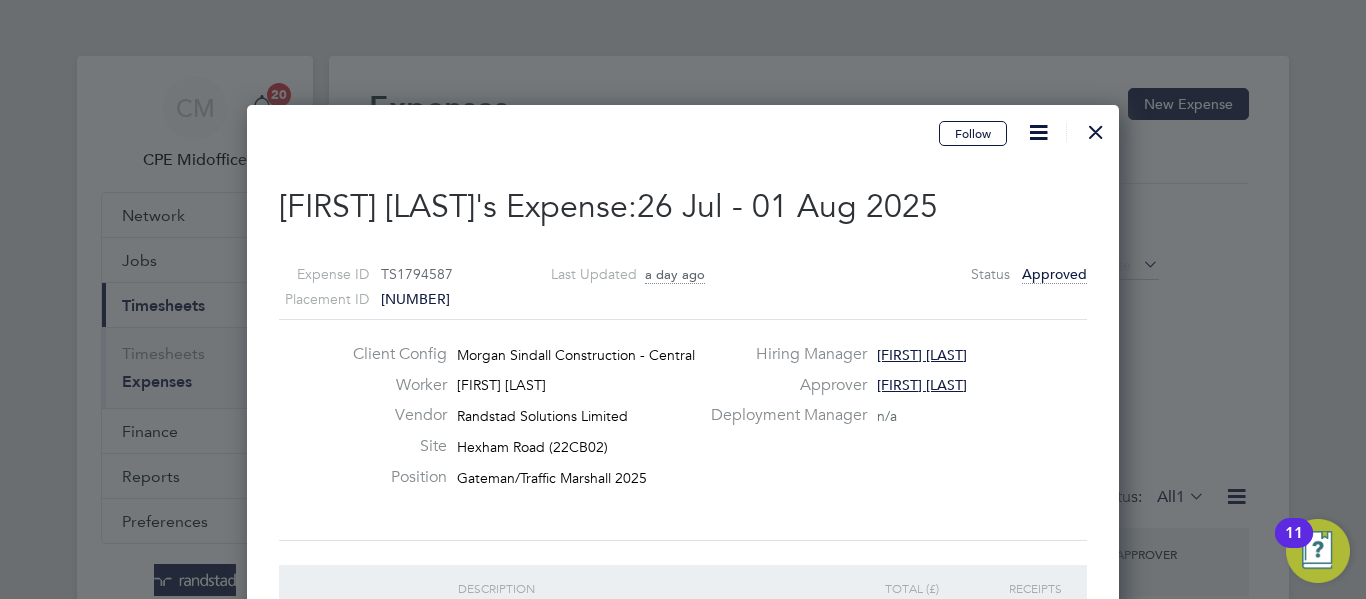 click at bounding box center [1096, 127] 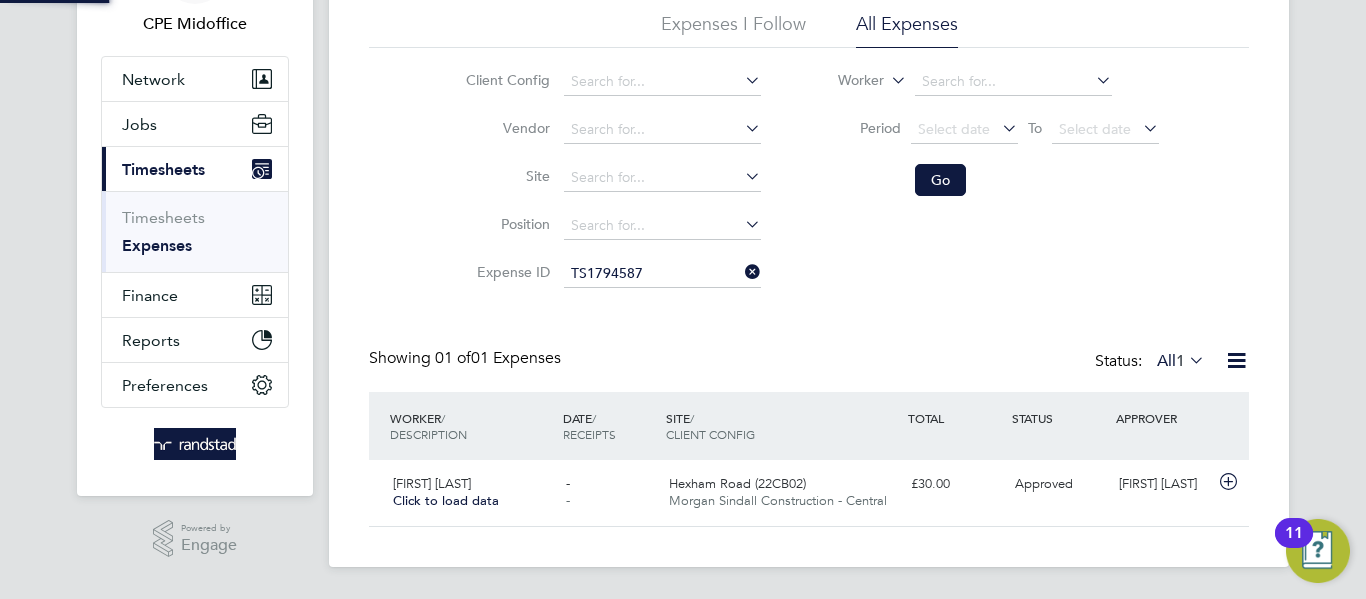 scroll, scrollTop: 136, scrollLeft: 0, axis: vertical 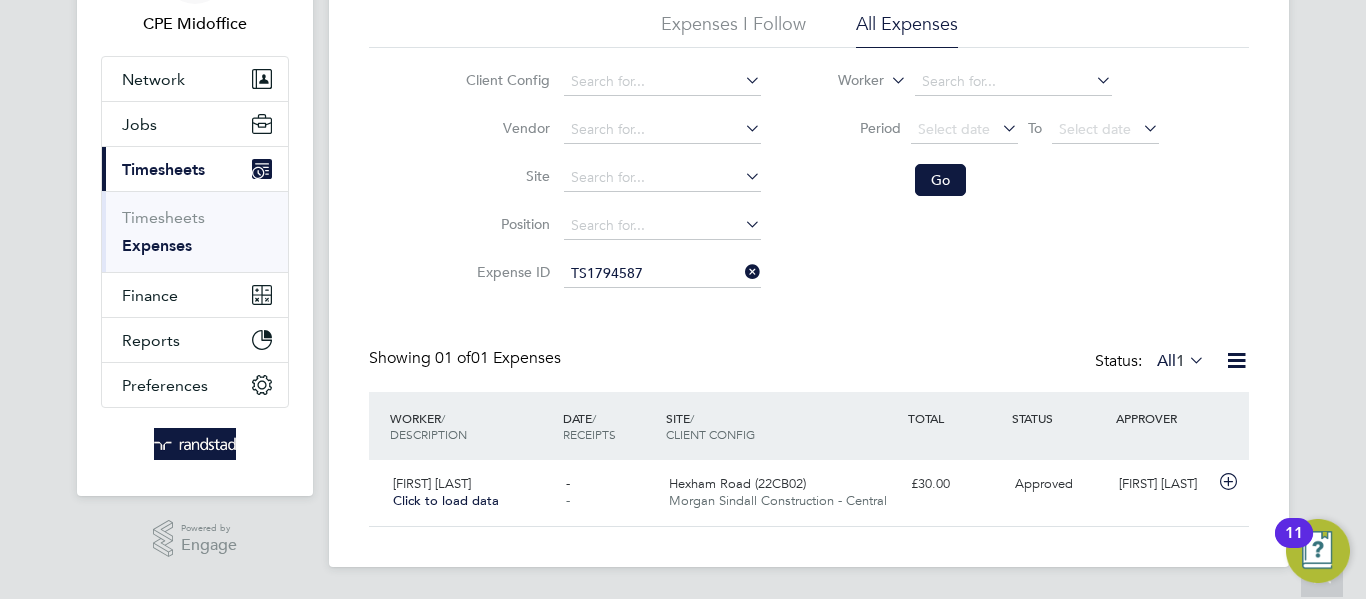 click 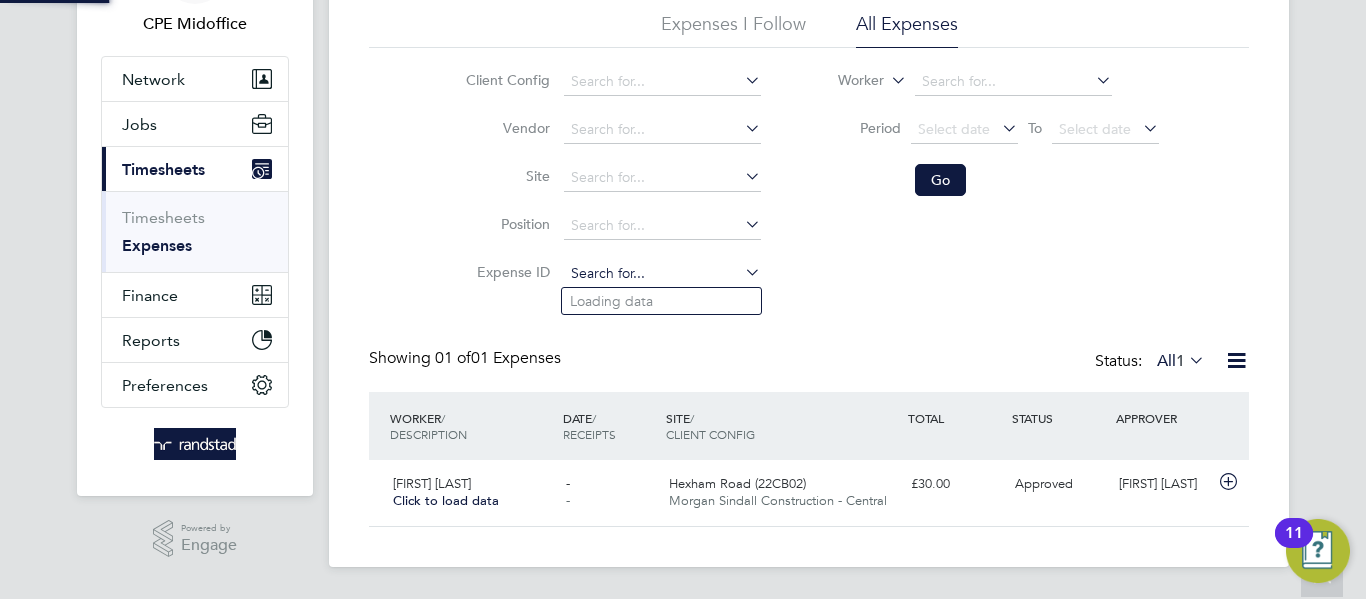 click on "Expenses New Expense Expenses I Follow All Expenses Client Config   Vendor   Site   Position   Expense ID   Worker     Period
Select date
To
Select date
Go Showing   01 of  01 Expenses Status:  All  1  WORKER  / DESCRIPTION DATE  / RECEIPTS SITE  / CLIENT CONFIG TOTAL STATUS APPROVER [FIRST] [LAST]   Click to load data -   - [STREET] ([CODE]) [COMPANY] - Central £30.00 Approved [FIRST] [LAST] Show  30  more Loading data M T W T F S S M T W T F S S Download Expenses Report All Saved Submitted Approved Rejected Cancelled 1 0 0 1 0 0
No contacts found
No contacts found" 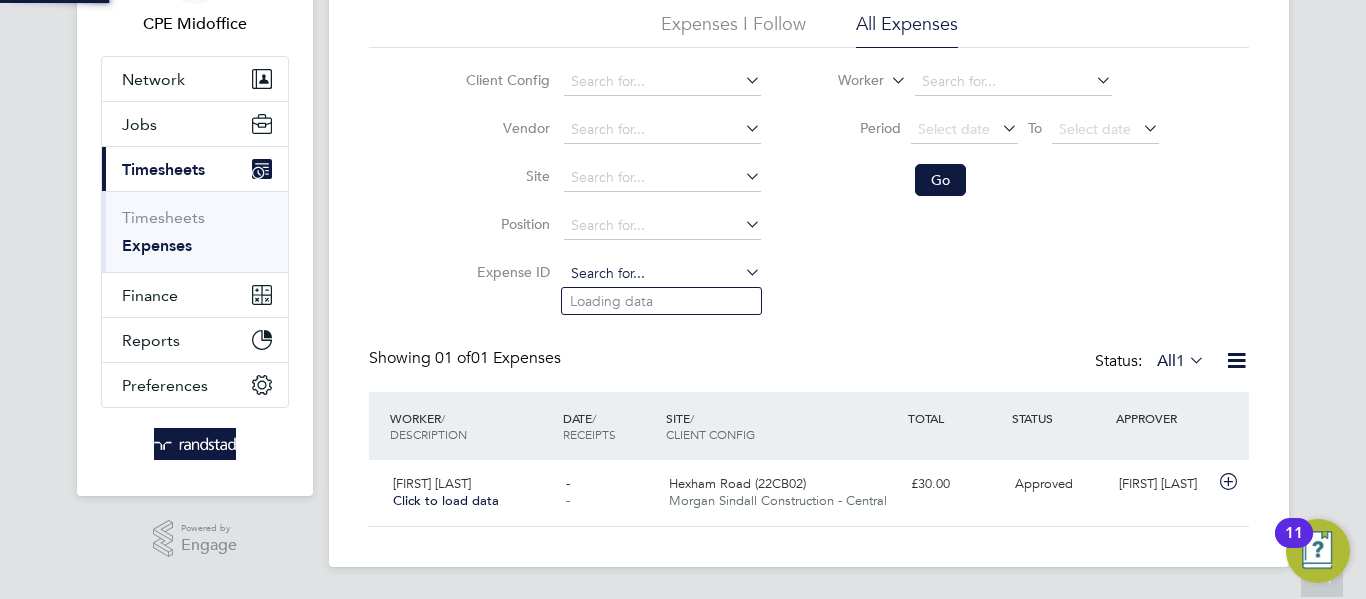 paste on "[NUMBER]" 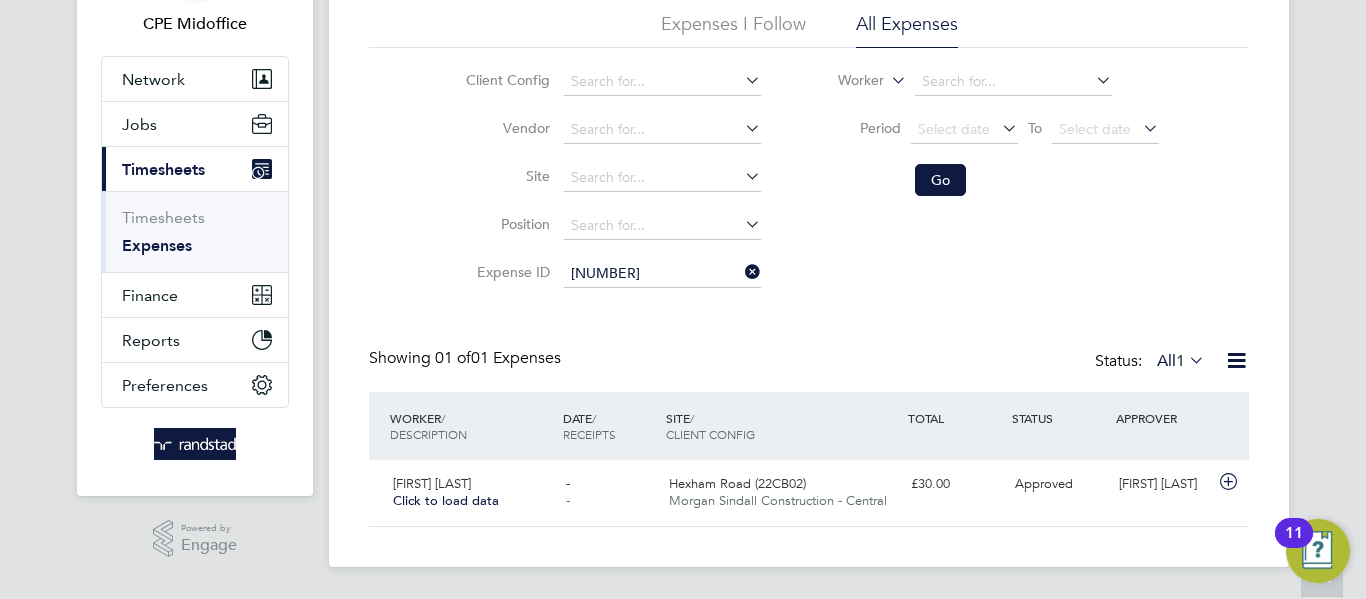 click on "TS [NUMBER]" 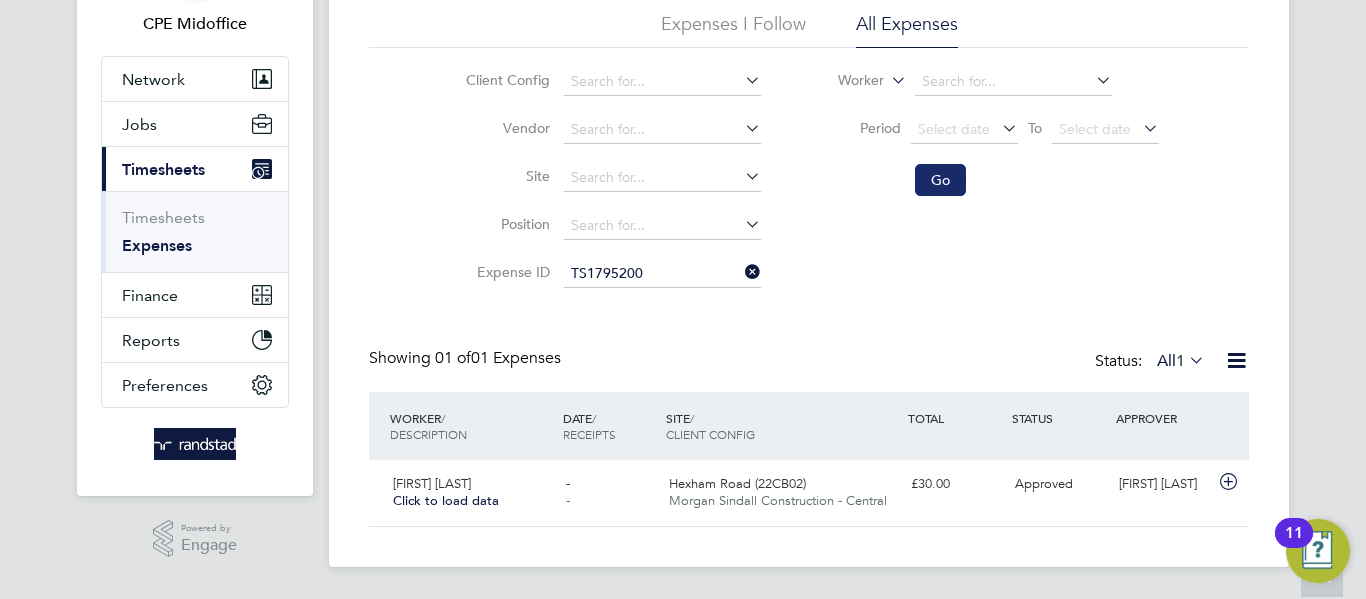 click on "Go" 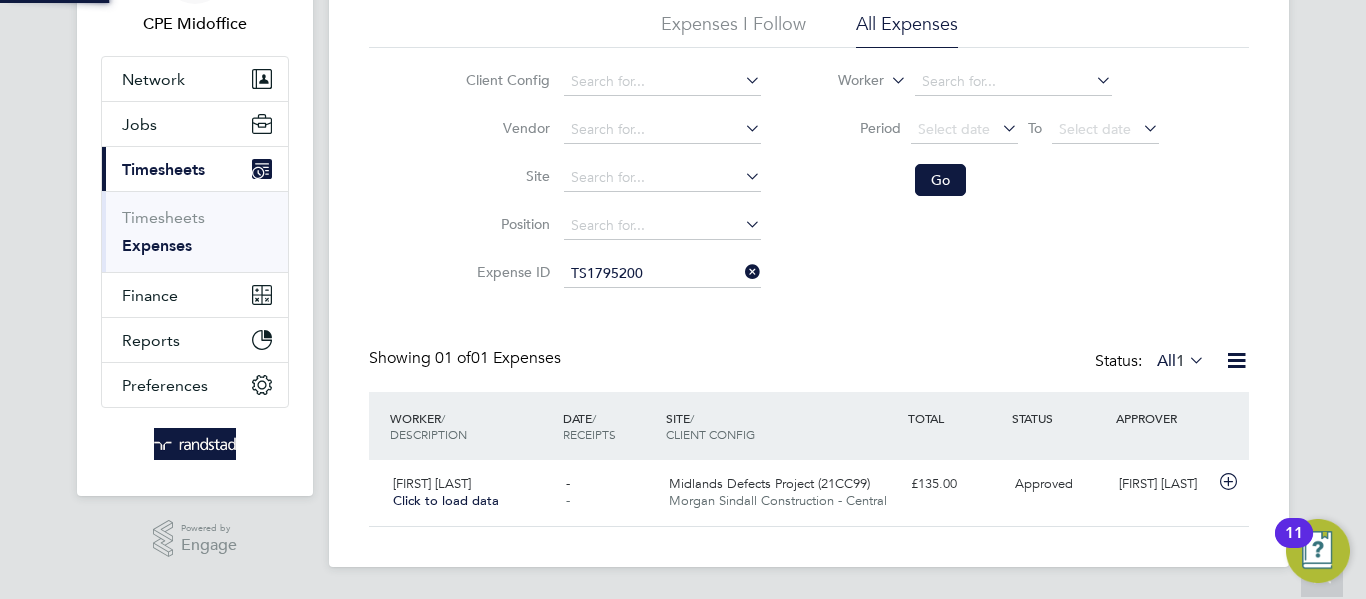 scroll, scrollTop: 10, scrollLeft: 10, axis: both 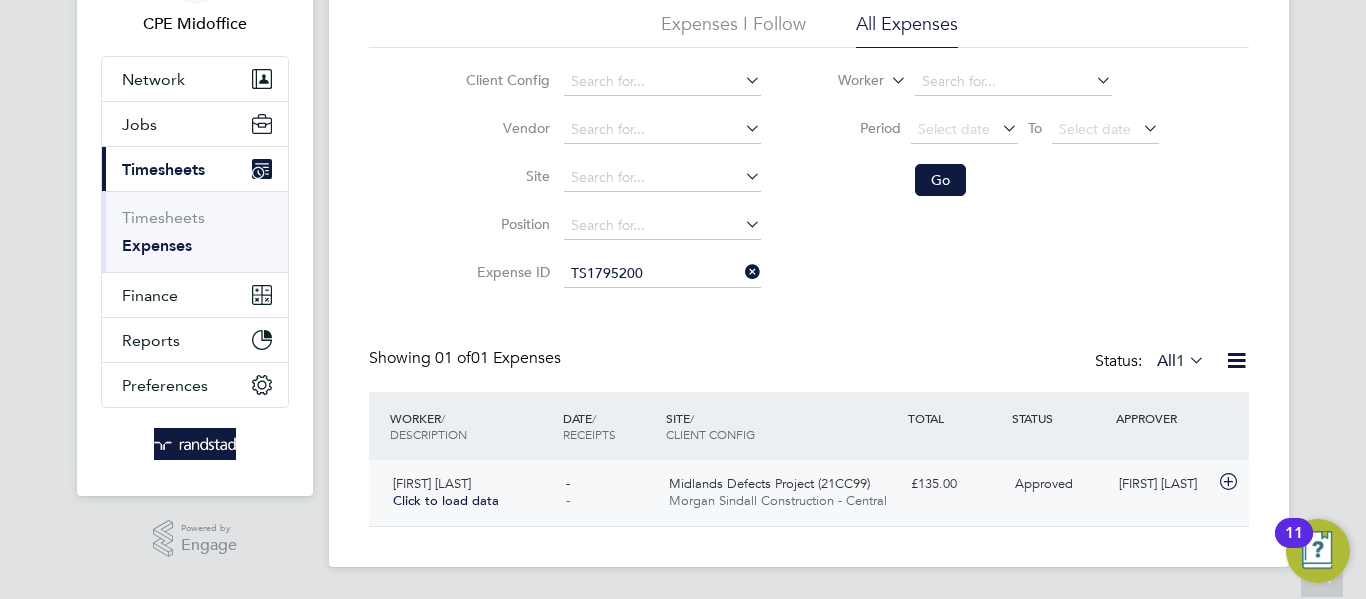 click on "Midlands Defects Project (21CC99)" 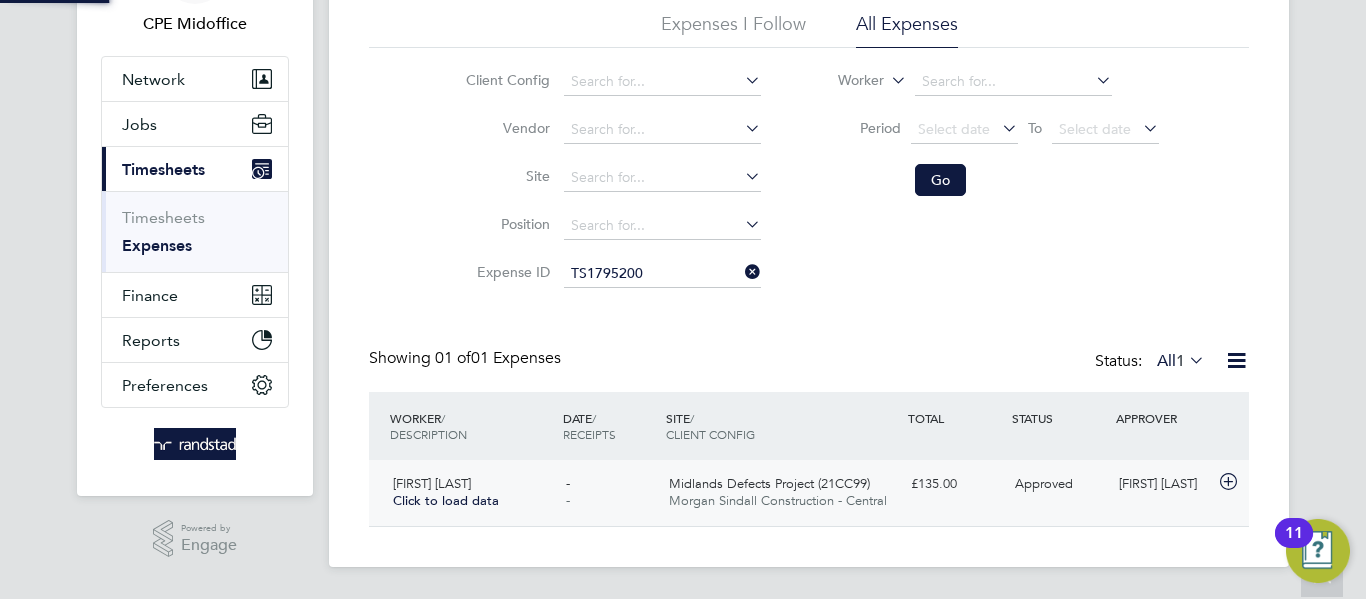 scroll, scrollTop: 10, scrollLeft: 10, axis: both 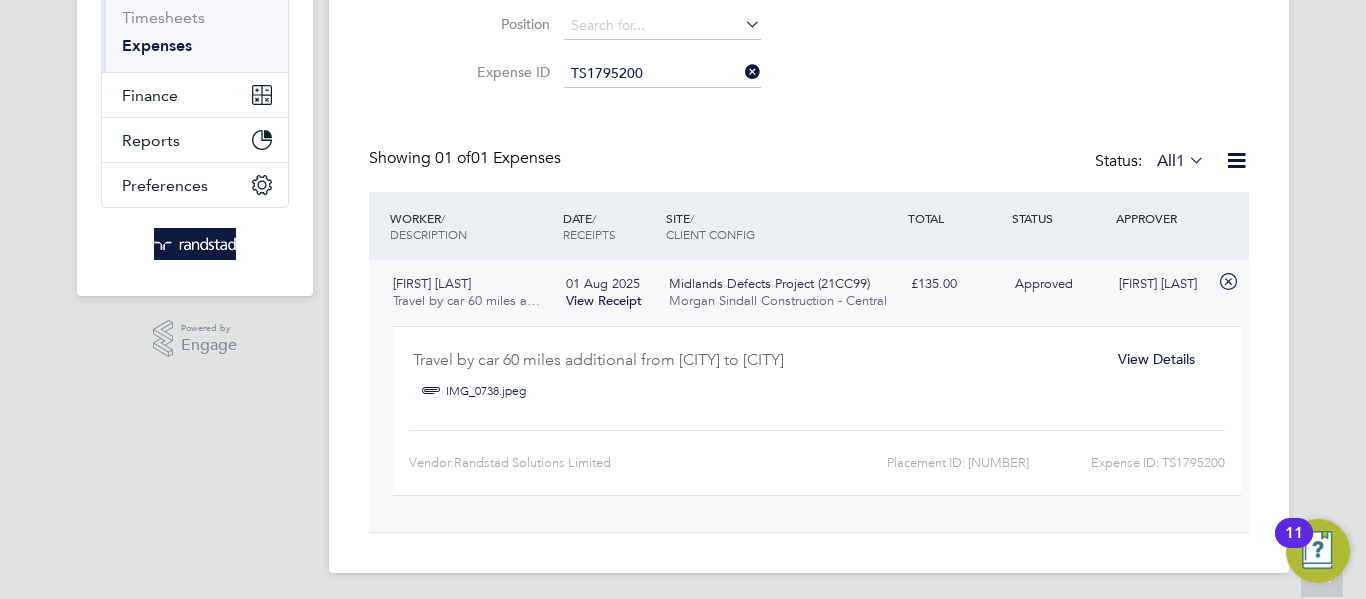click on "View Details" 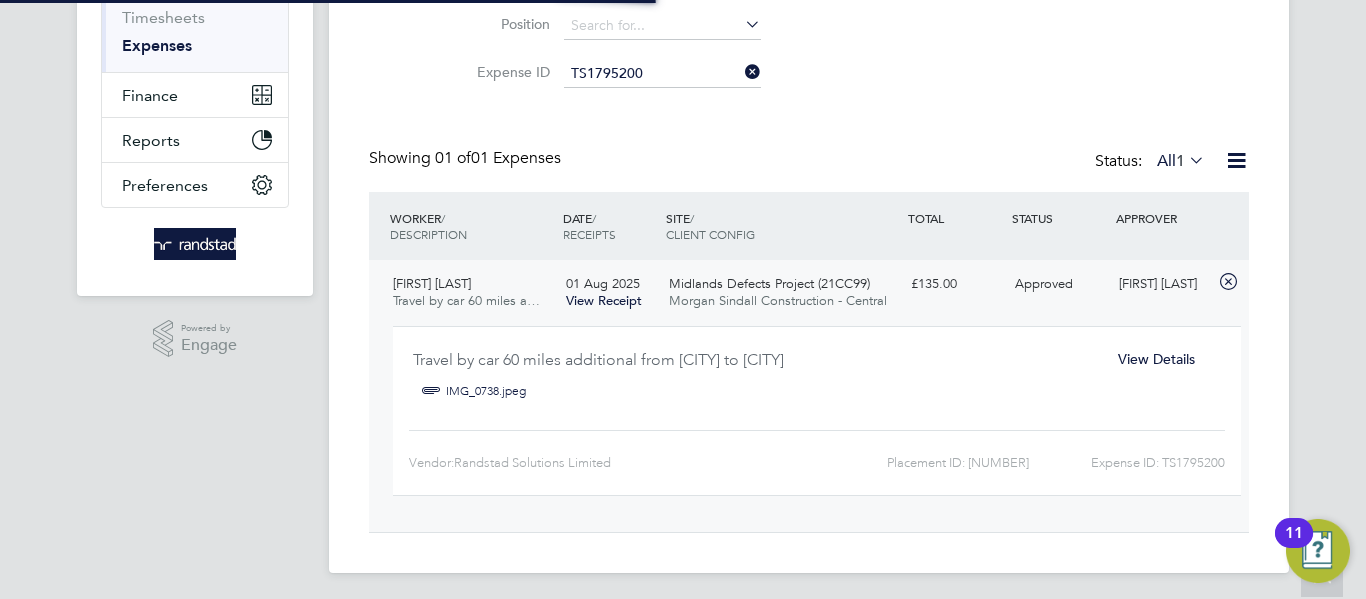 scroll, scrollTop: 0, scrollLeft: 0, axis: both 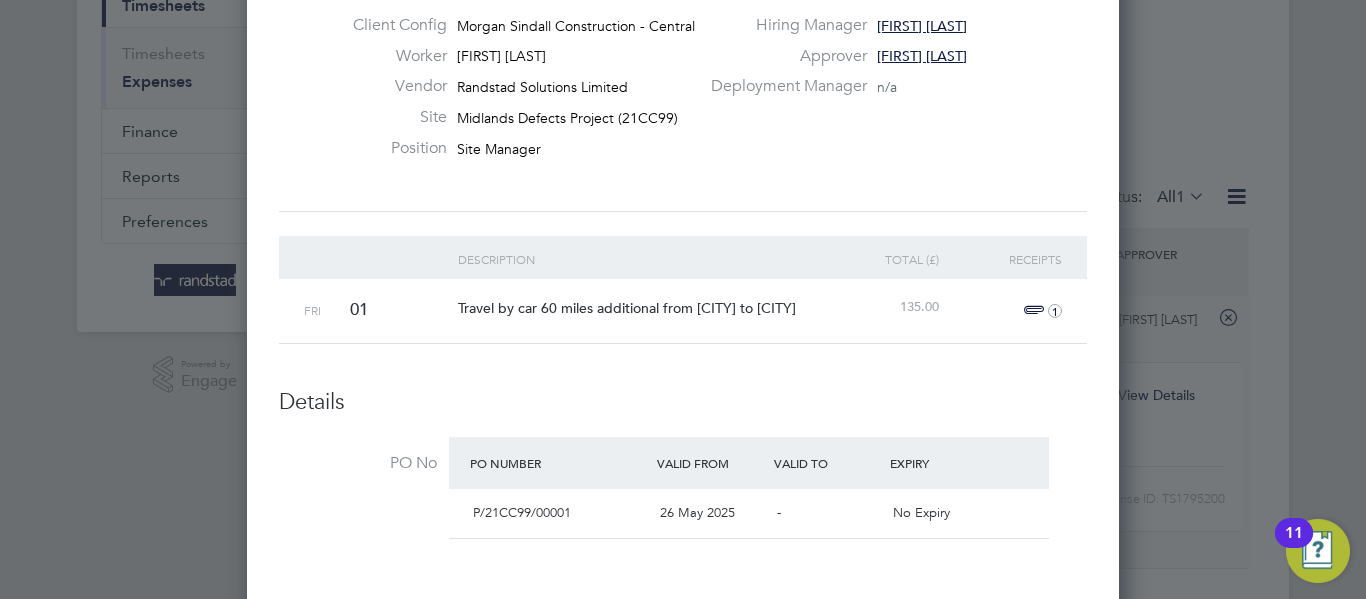 drag, startPoint x: 449, startPoint y: 305, endPoint x: 559, endPoint y: 333, distance: 113.507706 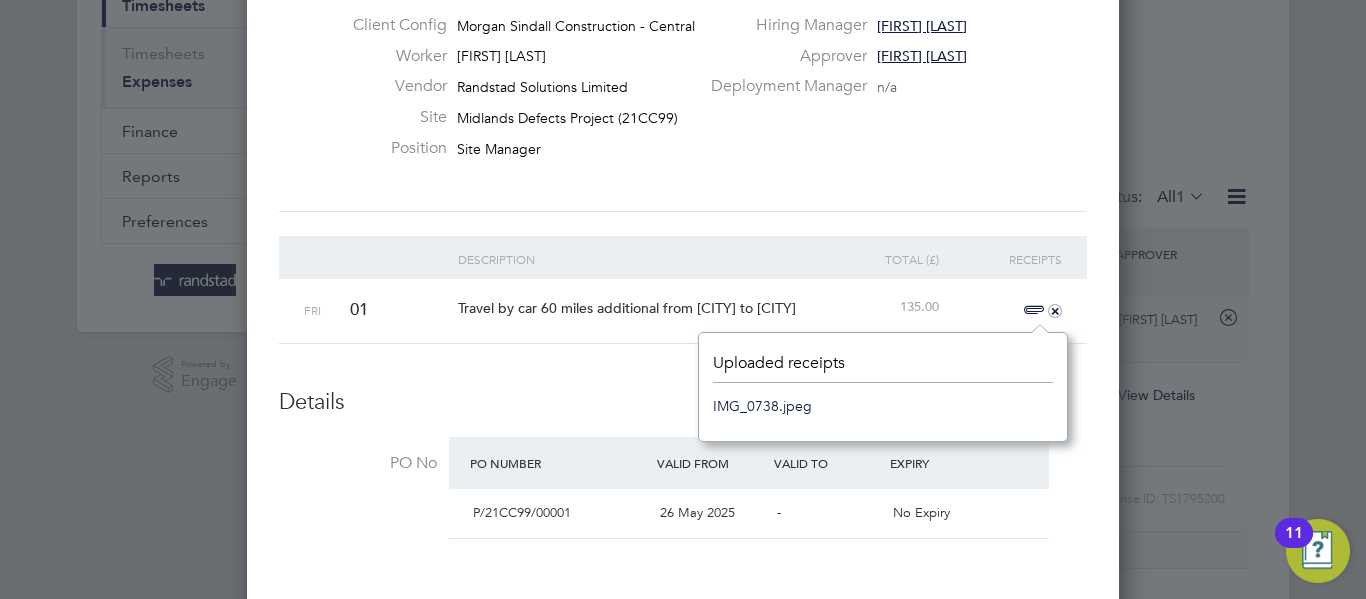 click on "IMG_0738.jpeg" 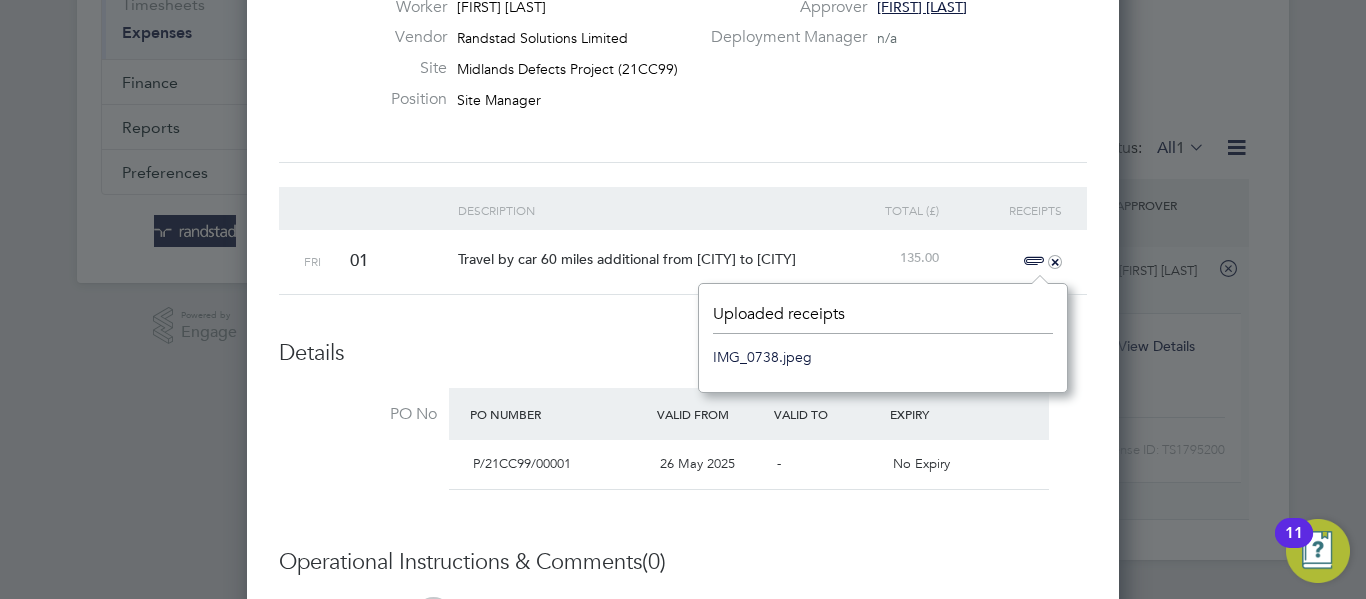 scroll, scrollTop: 300, scrollLeft: 0, axis: vertical 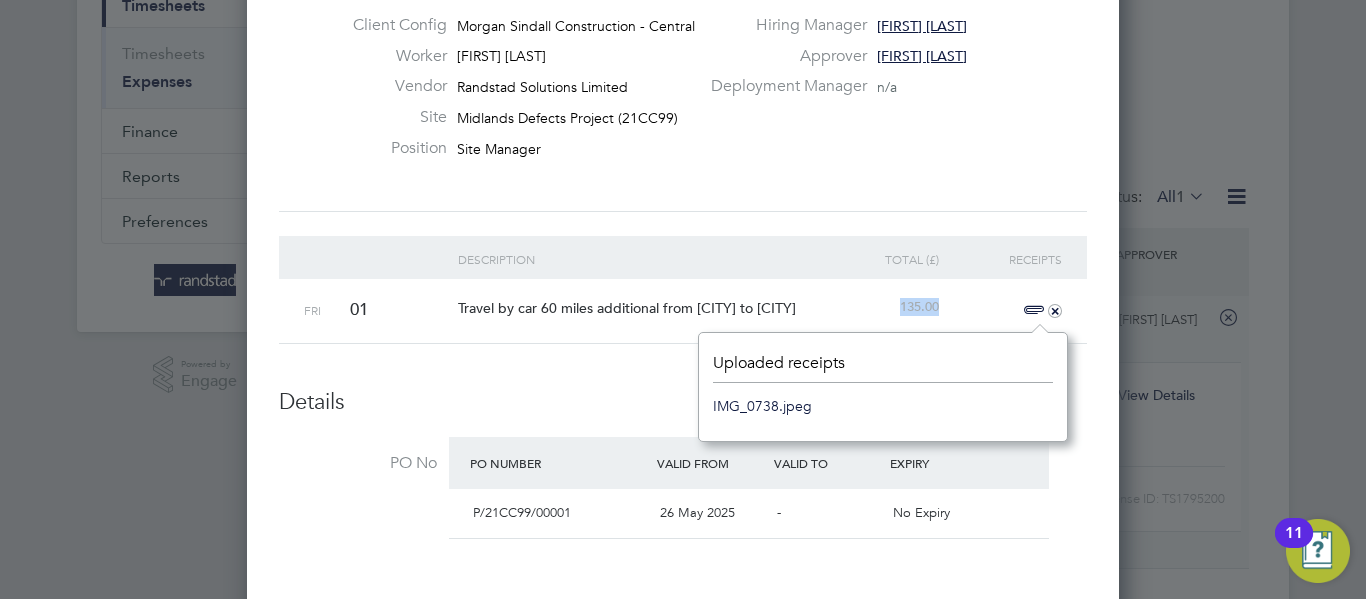 drag, startPoint x: 893, startPoint y: 306, endPoint x: 946, endPoint y: 304, distance: 53.037724 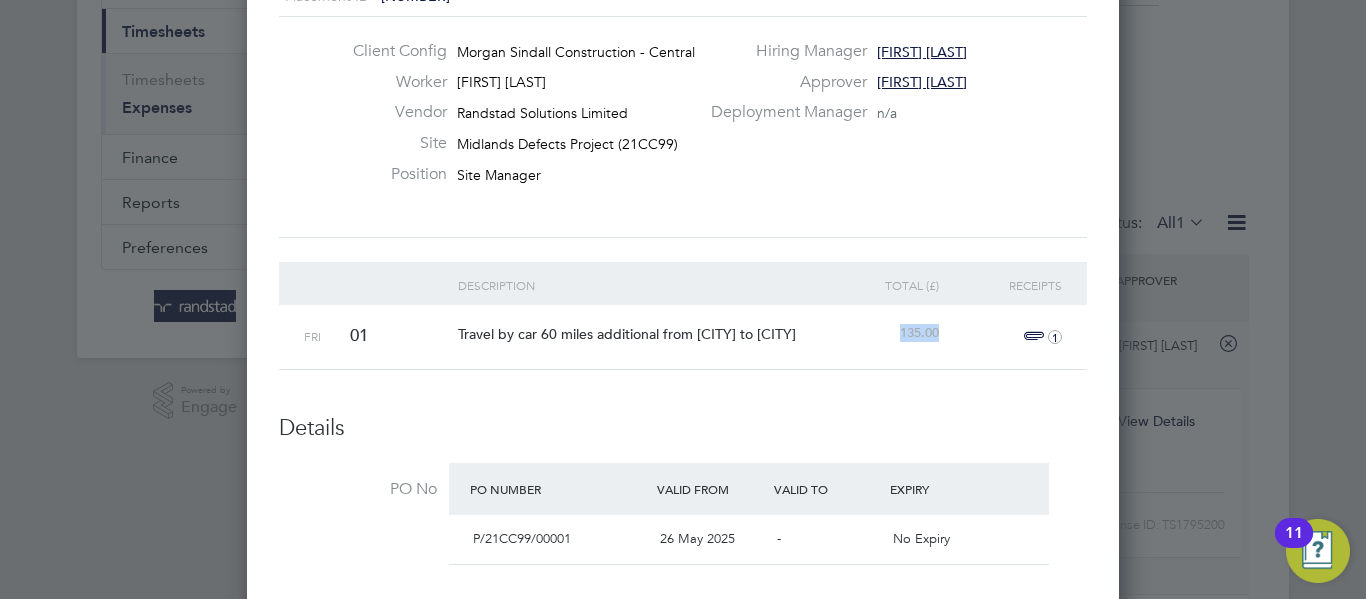 scroll, scrollTop: 300, scrollLeft: 0, axis: vertical 